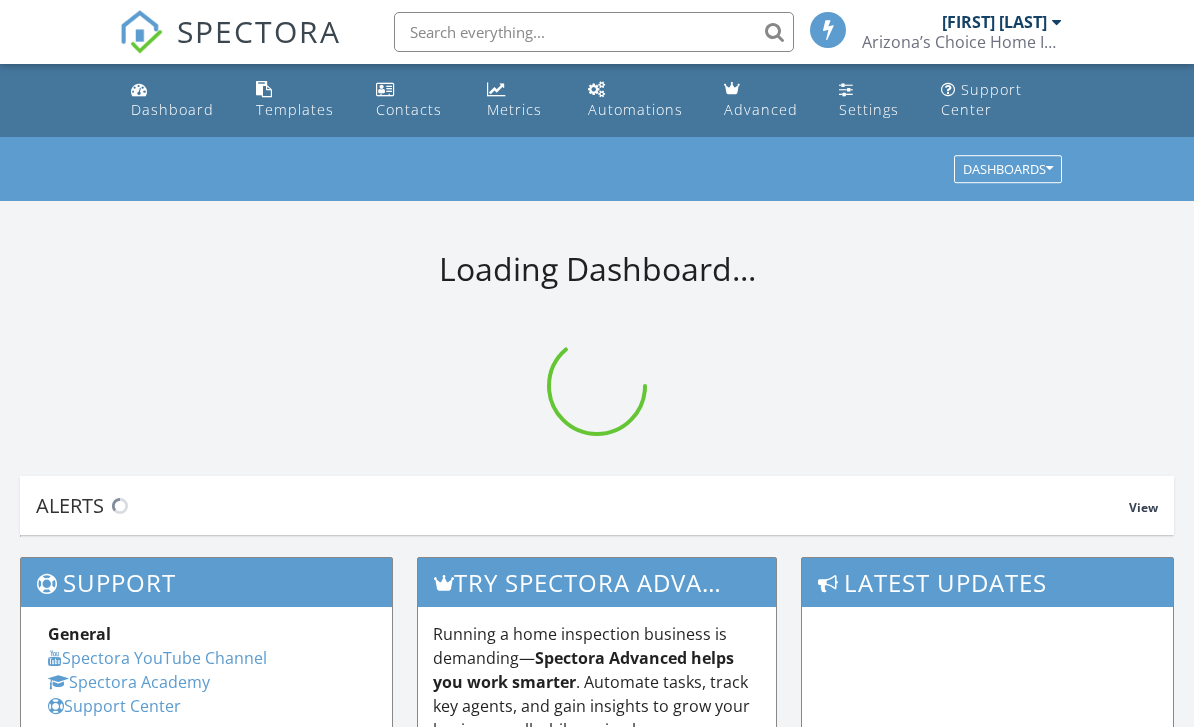 scroll, scrollTop: 0, scrollLeft: 0, axis: both 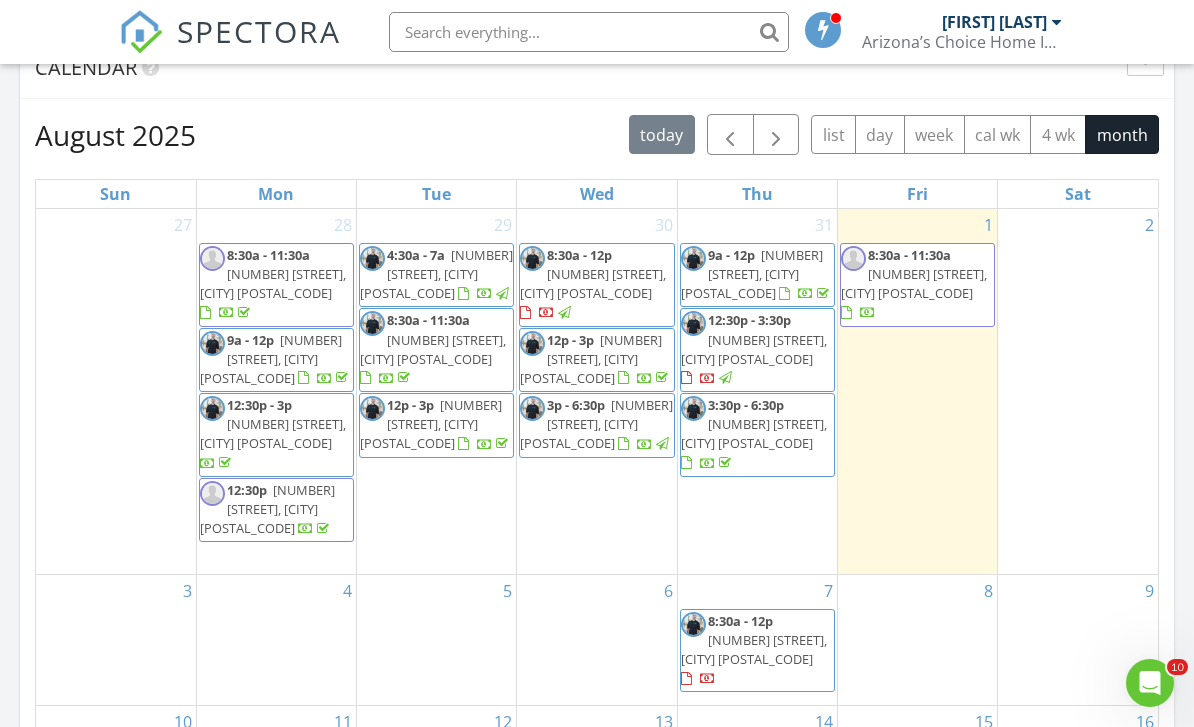 click on "2" at bounding box center (1078, 391) 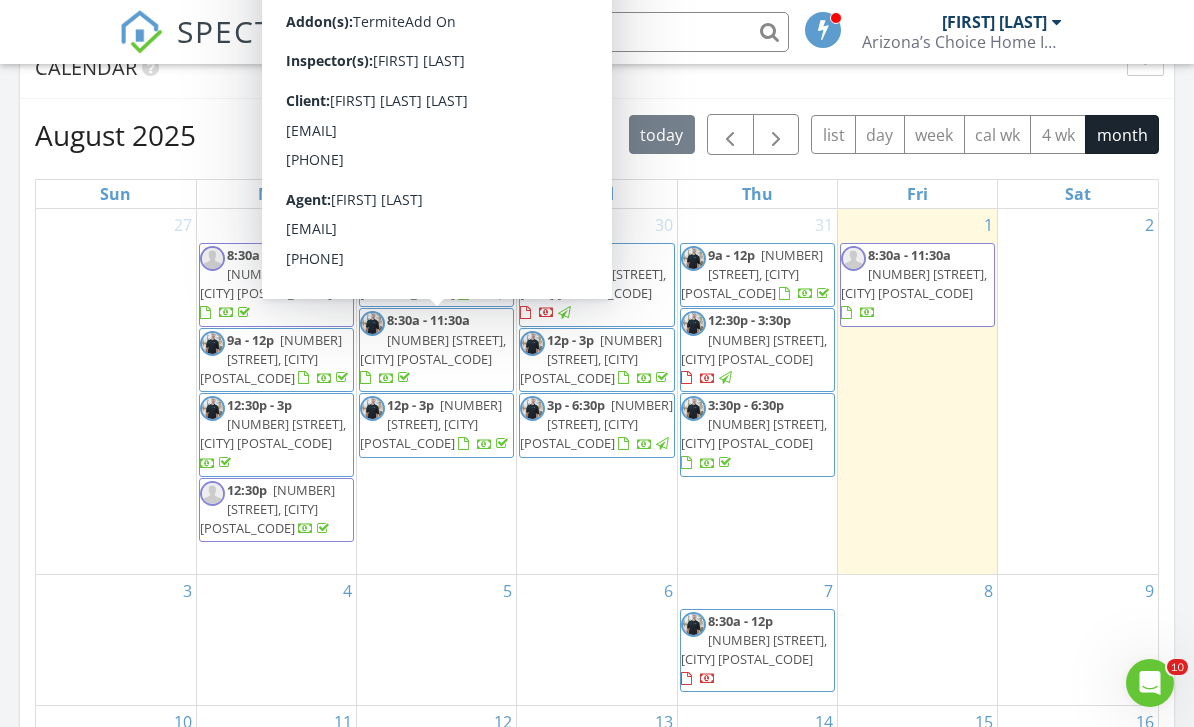 click on "[NUMBER] [STREET], [CITY] [POSTAL_CODE]" at bounding box center [433, 349] 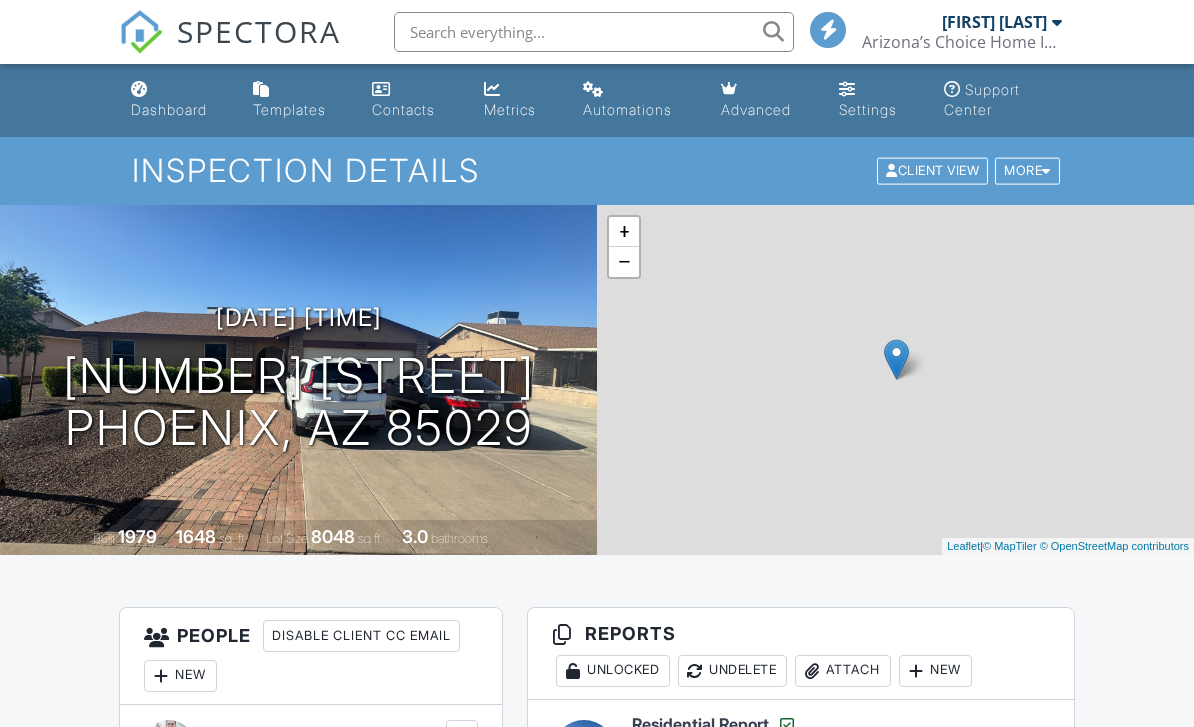 scroll, scrollTop: 0, scrollLeft: 0, axis: both 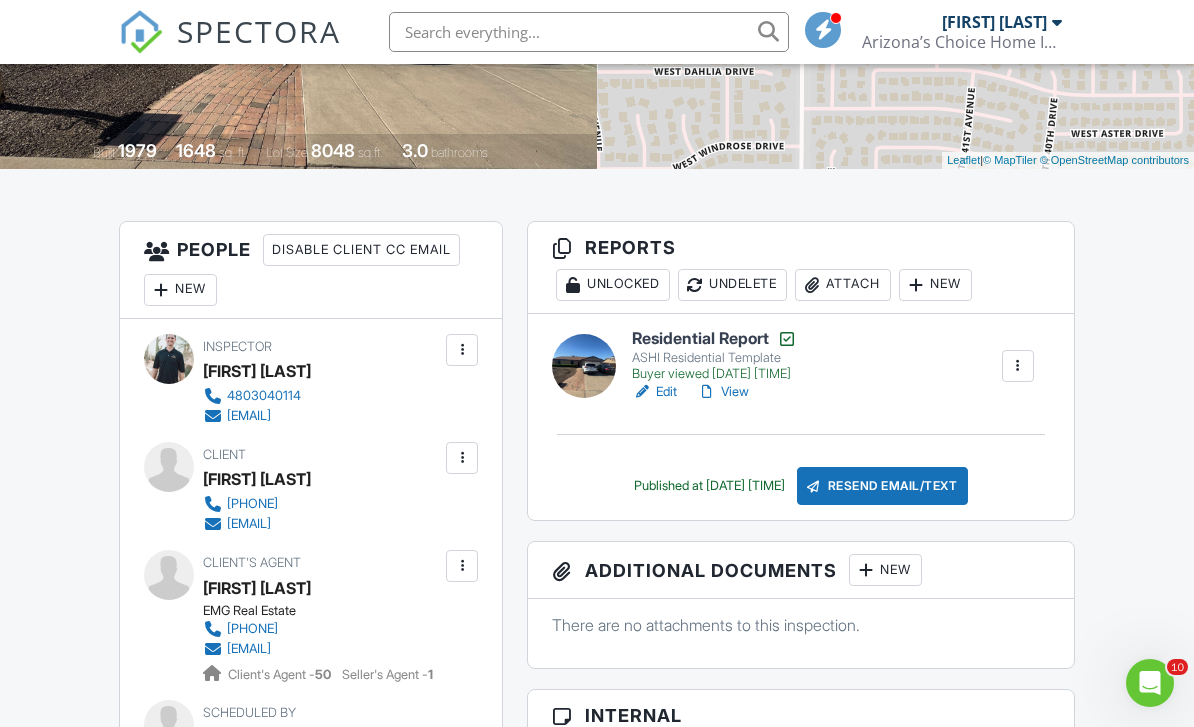 click on "View" at bounding box center (723, 392) 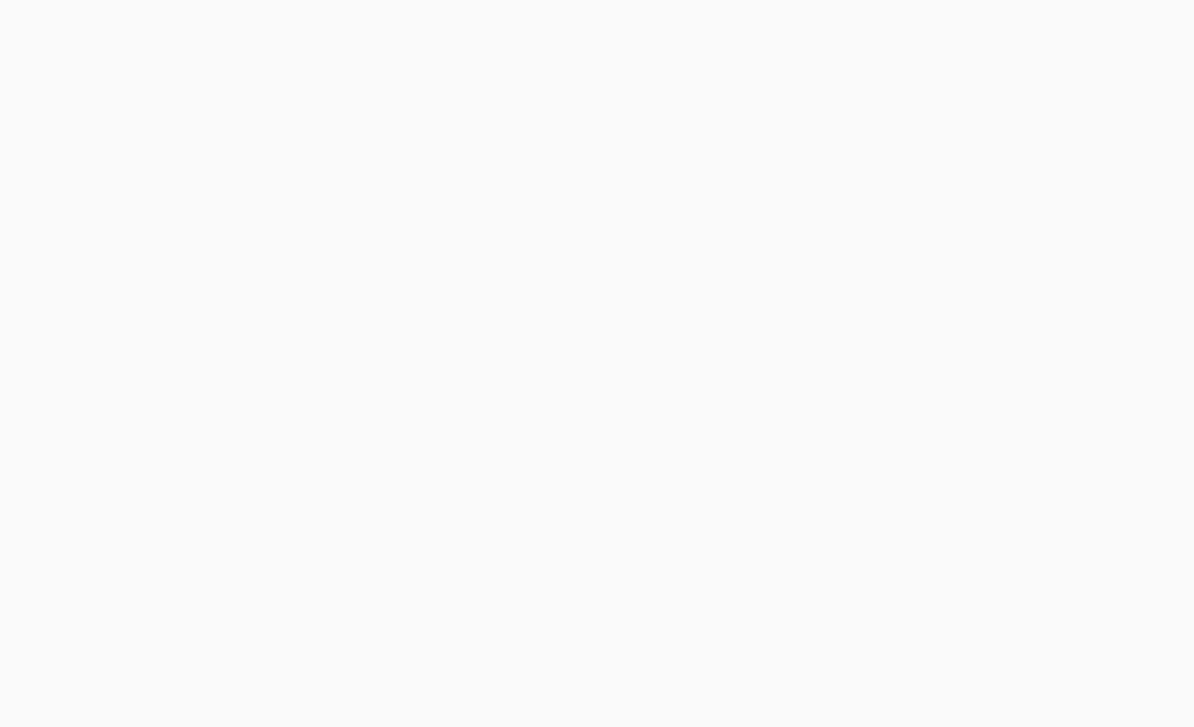 scroll, scrollTop: 0, scrollLeft: 0, axis: both 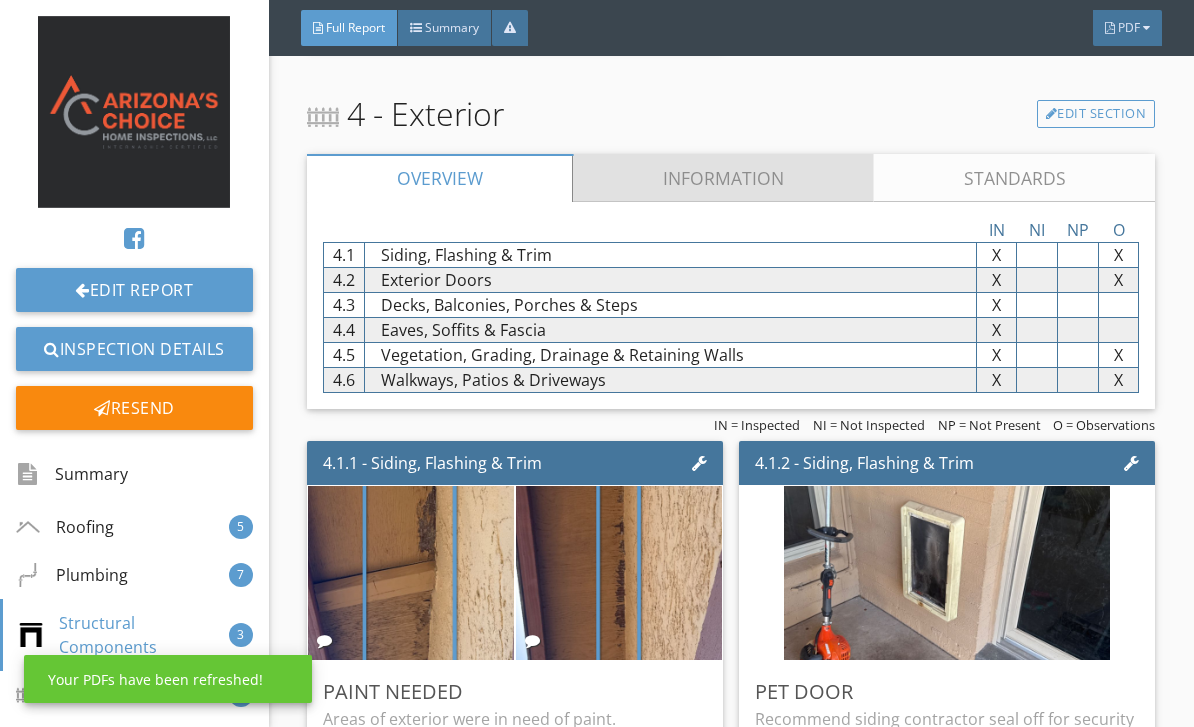 click on "Information" at bounding box center (723, 178) 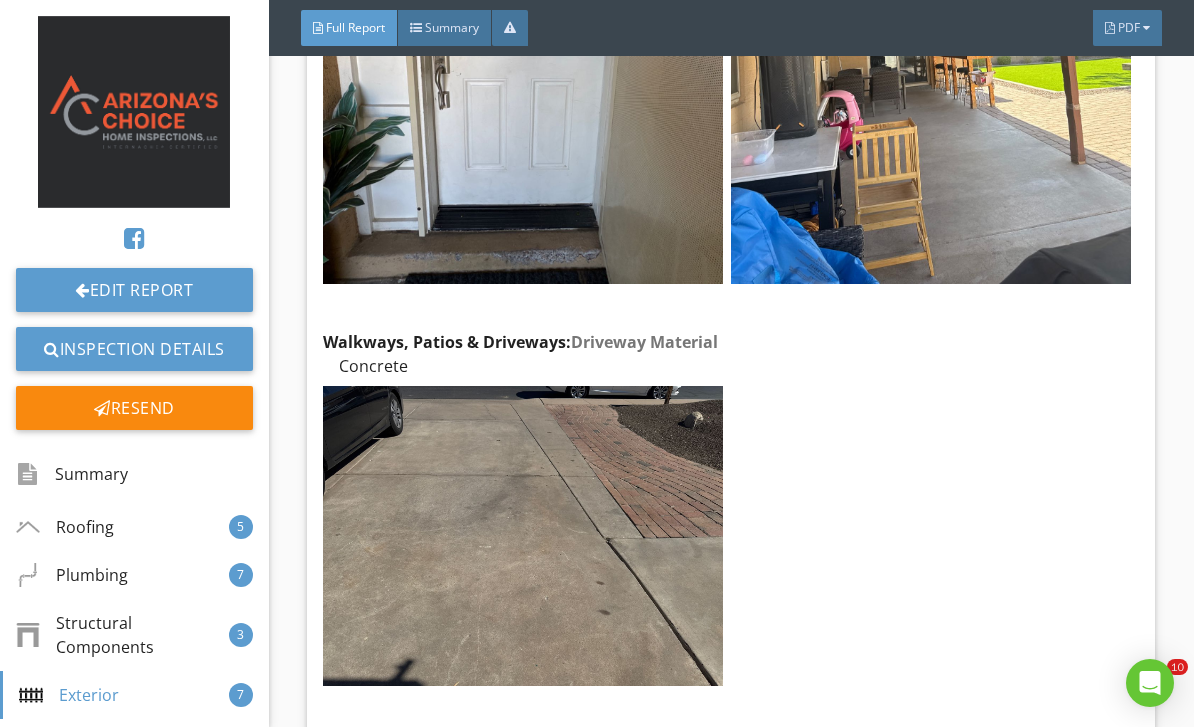 scroll, scrollTop: 7035, scrollLeft: 0, axis: vertical 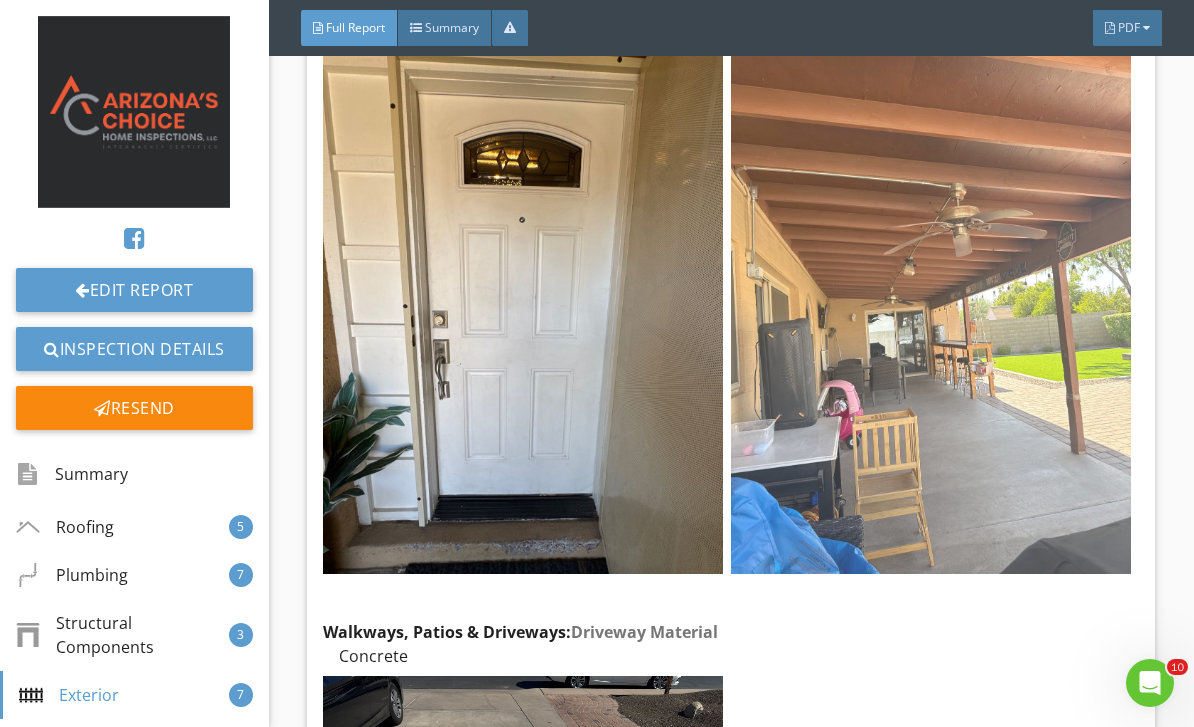 click at bounding box center [931, 306] 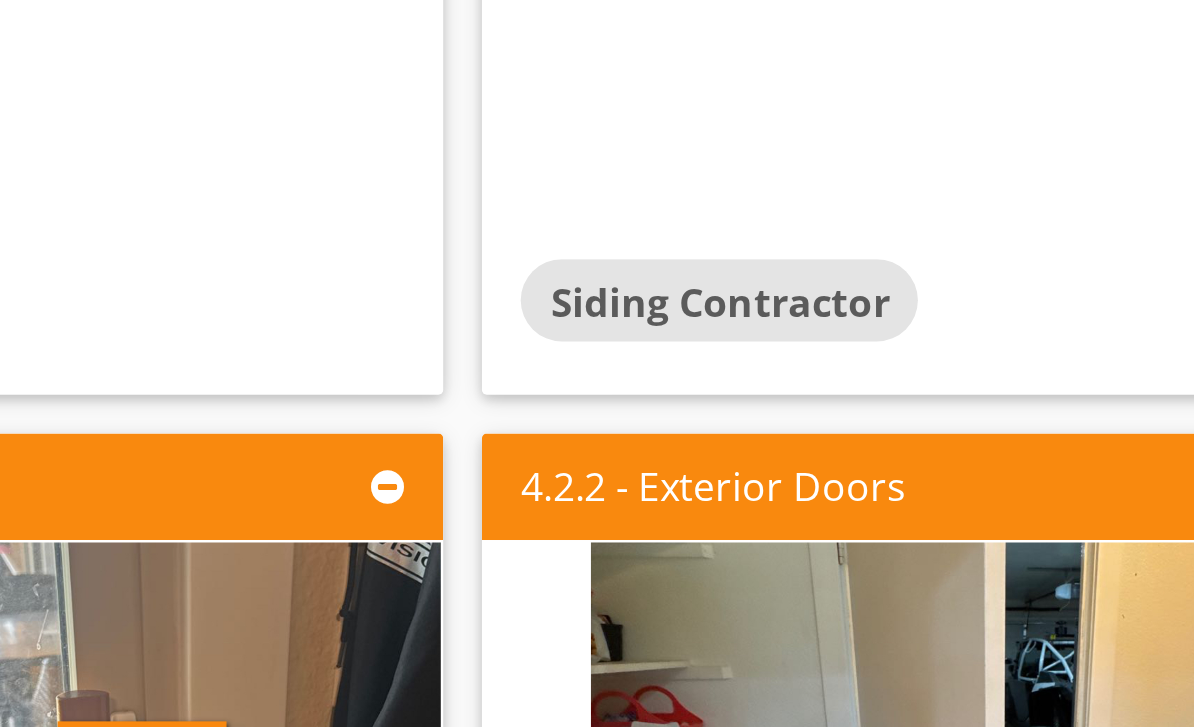 scroll, scrollTop: 6594, scrollLeft: 0, axis: vertical 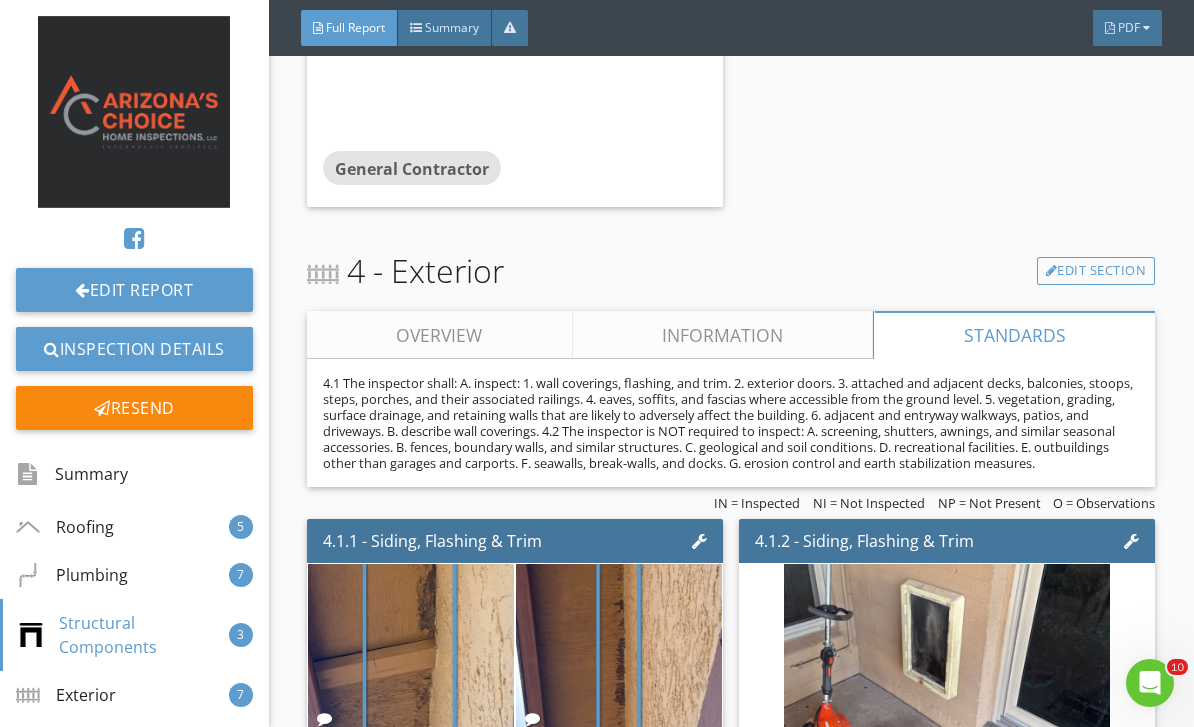 click on "Information" at bounding box center (723, 335) 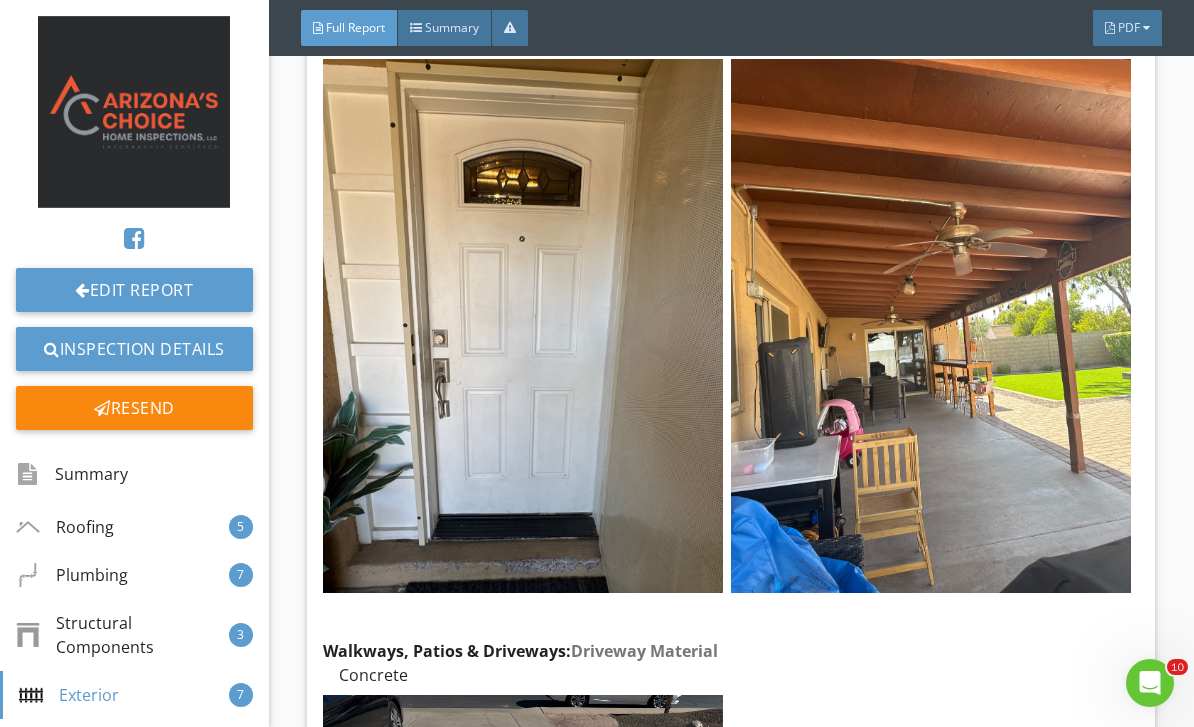 scroll, scrollTop: 7040, scrollLeft: 0, axis: vertical 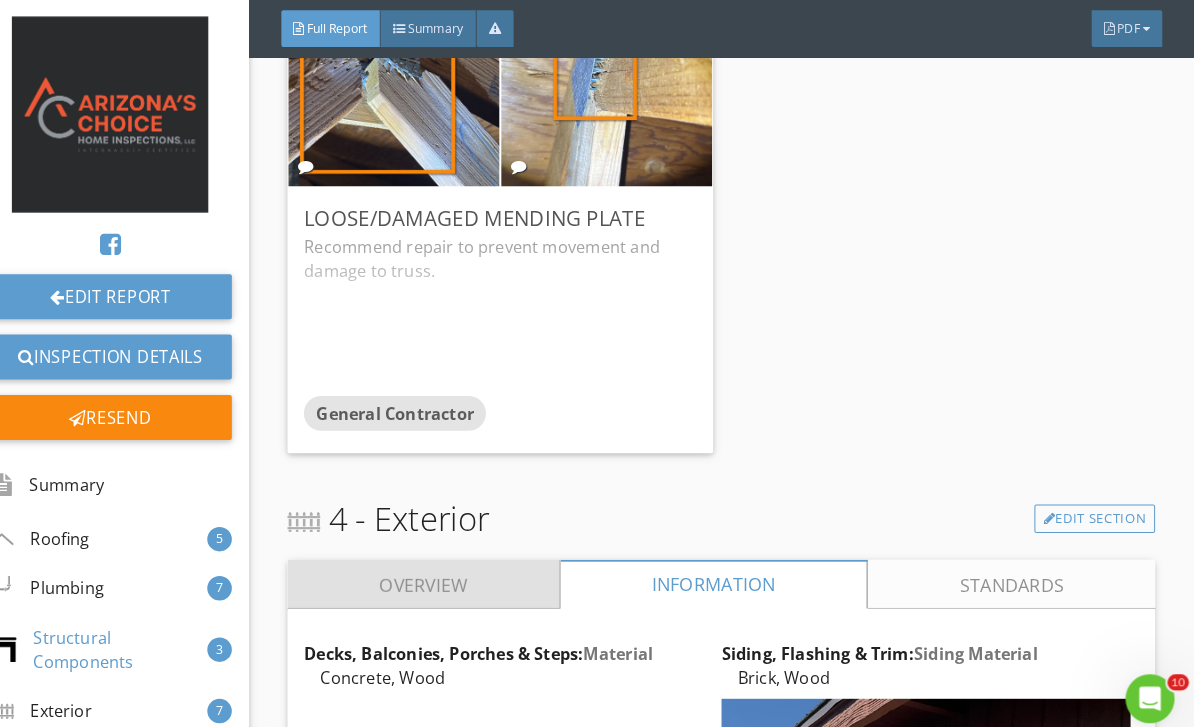 click on "Overview" at bounding box center [440, 571] 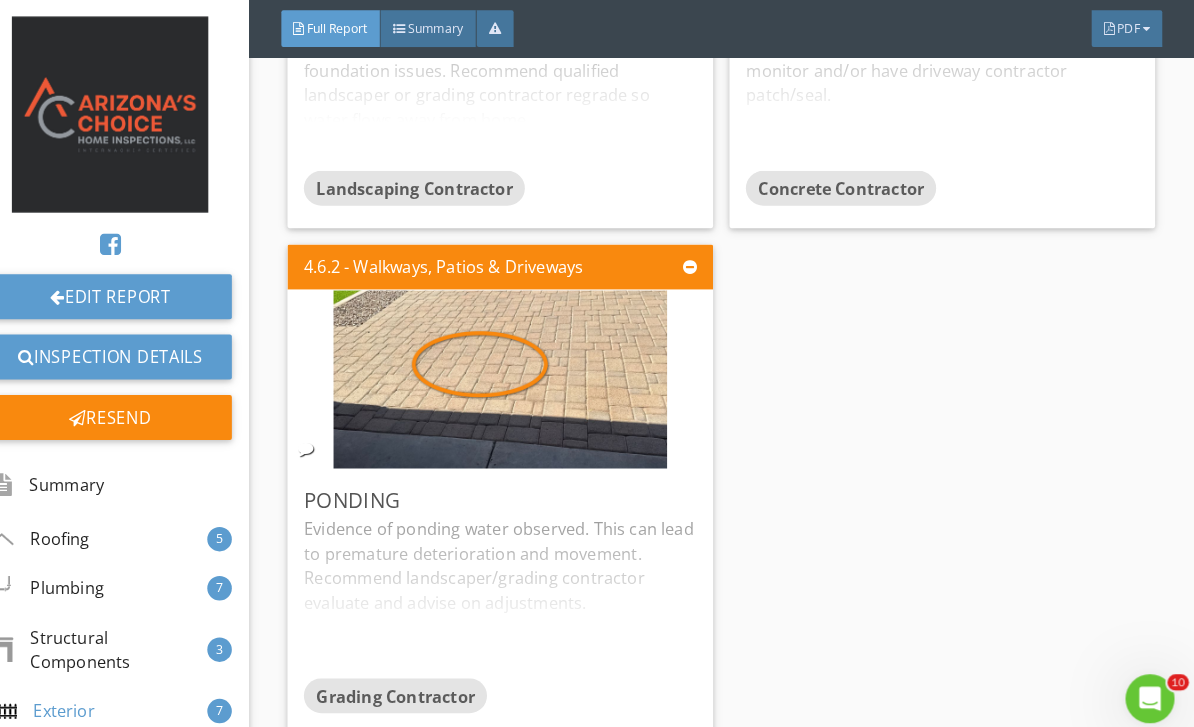 scroll, scrollTop: 7853, scrollLeft: 0, axis: vertical 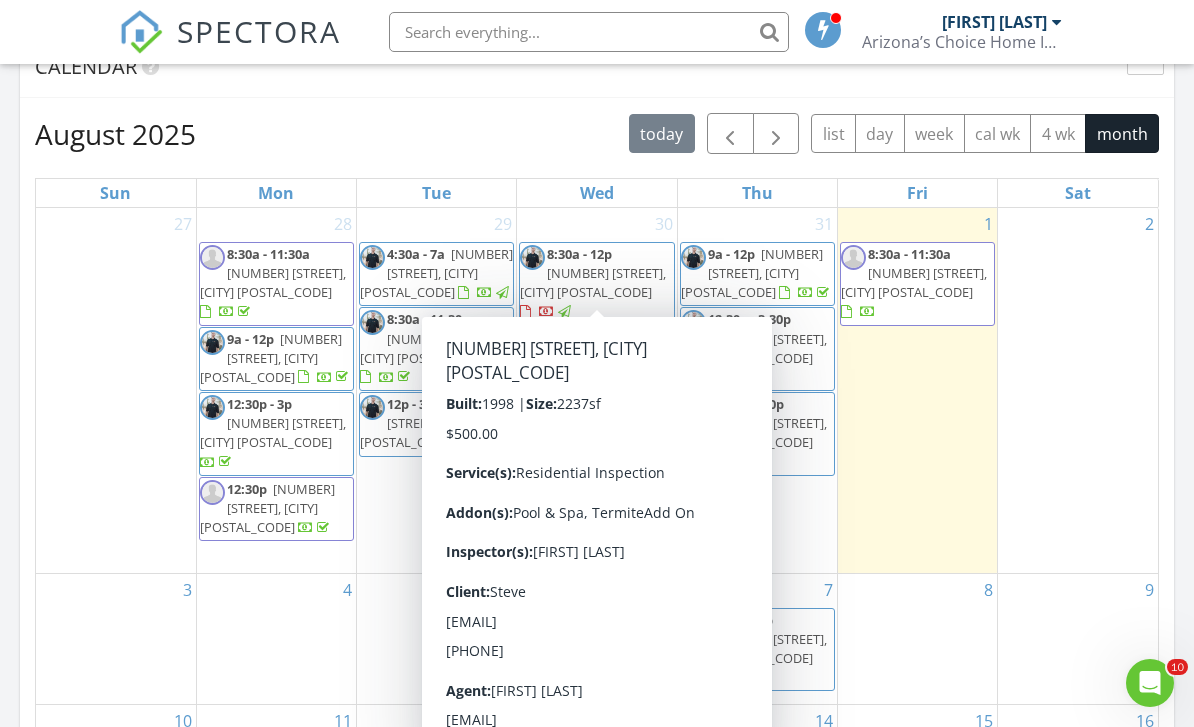 click on "[NUMBER] [STREET], [CITY] [POSTAL_CODE]" at bounding box center (593, 282) 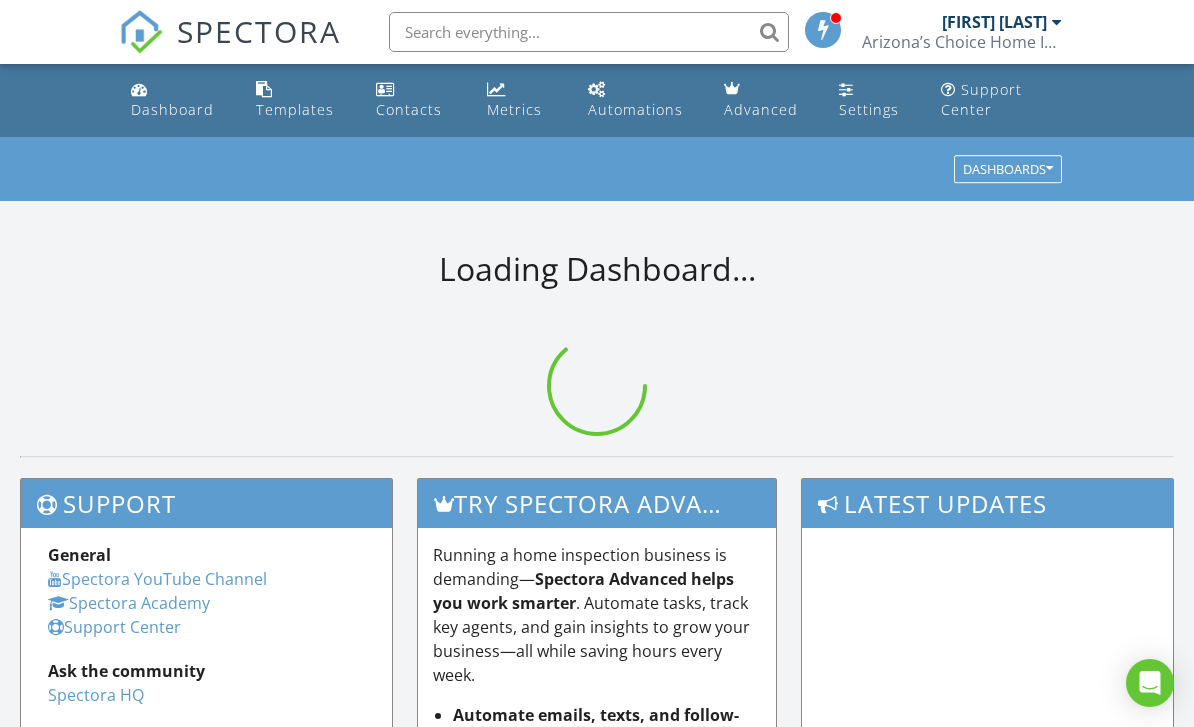 scroll, scrollTop: 0, scrollLeft: 0, axis: both 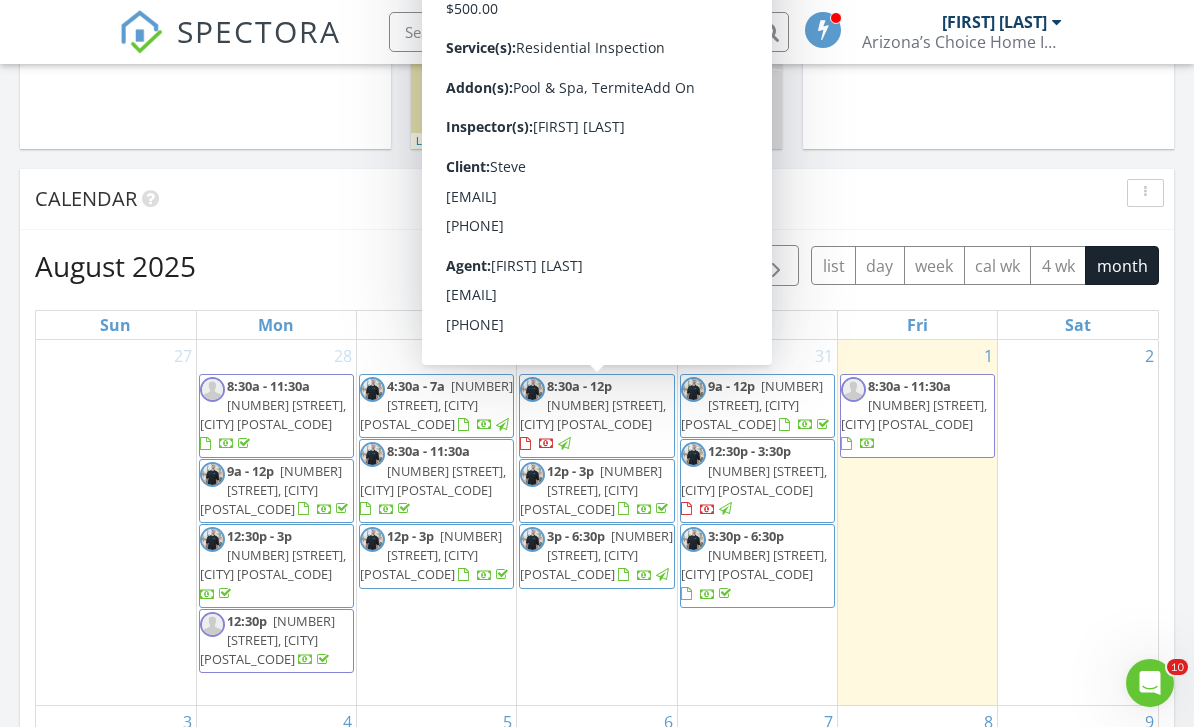 click at bounding box center (547, 444) 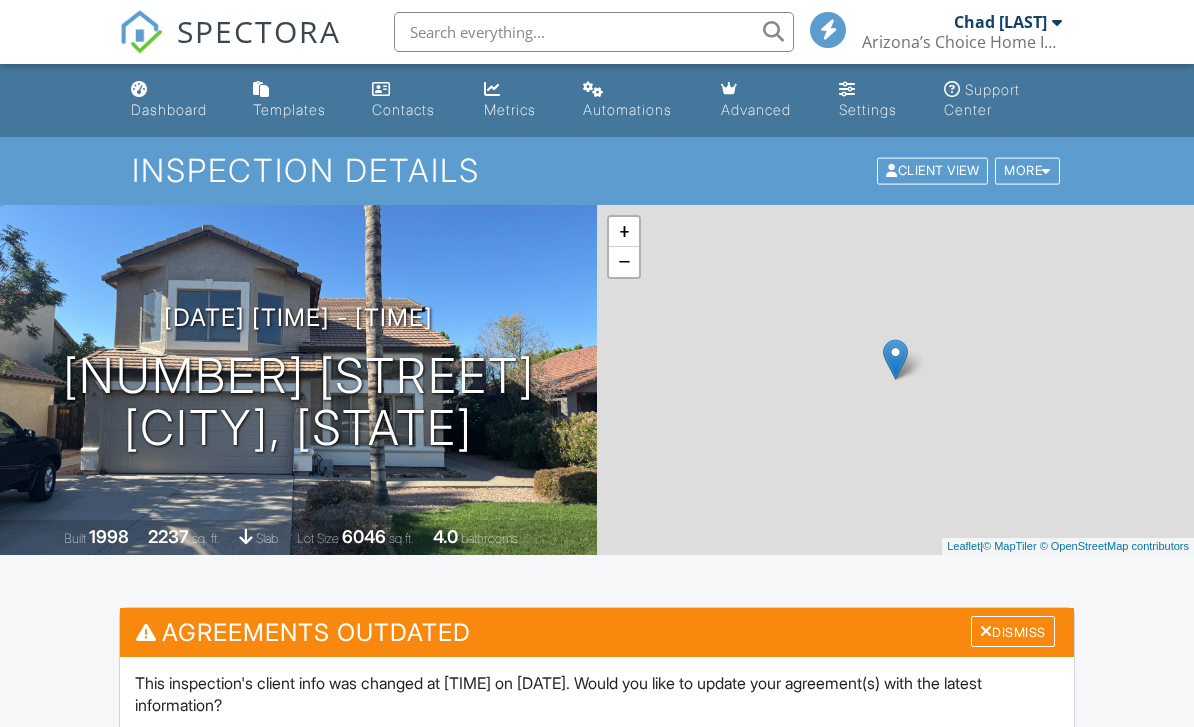 scroll, scrollTop: 0, scrollLeft: 0, axis: both 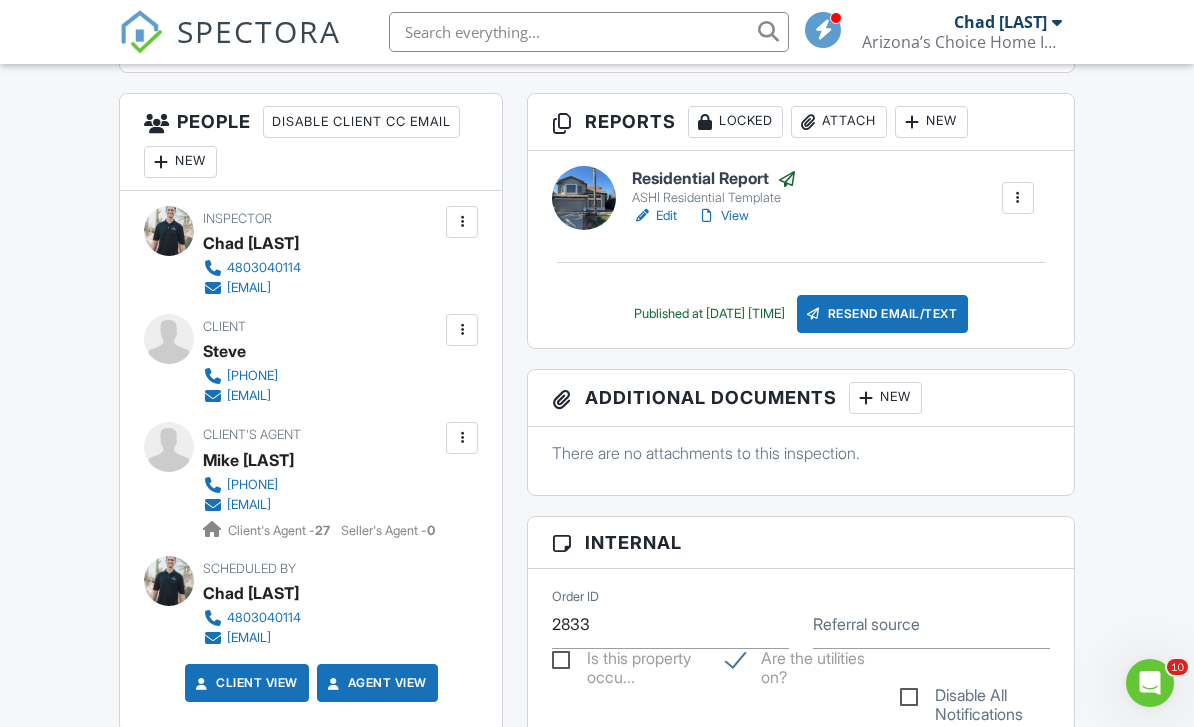click on "View" at bounding box center (723, 216) 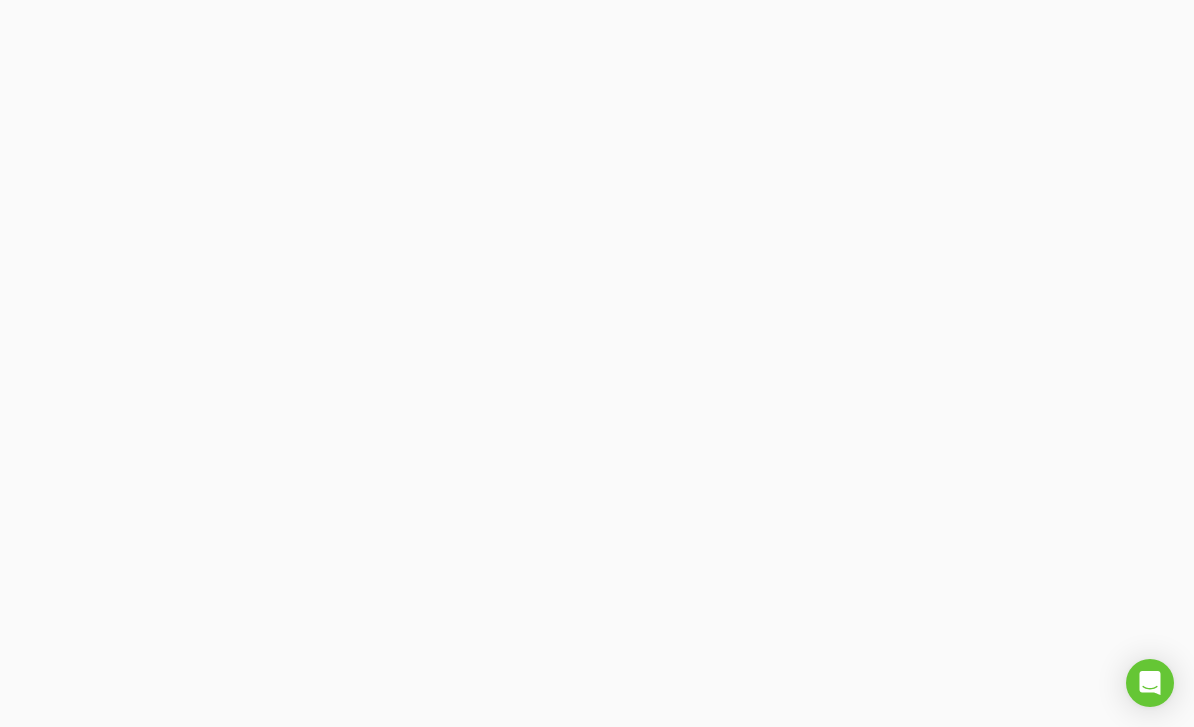 scroll, scrollTop: 0, scrollLeft: 0, axis: both 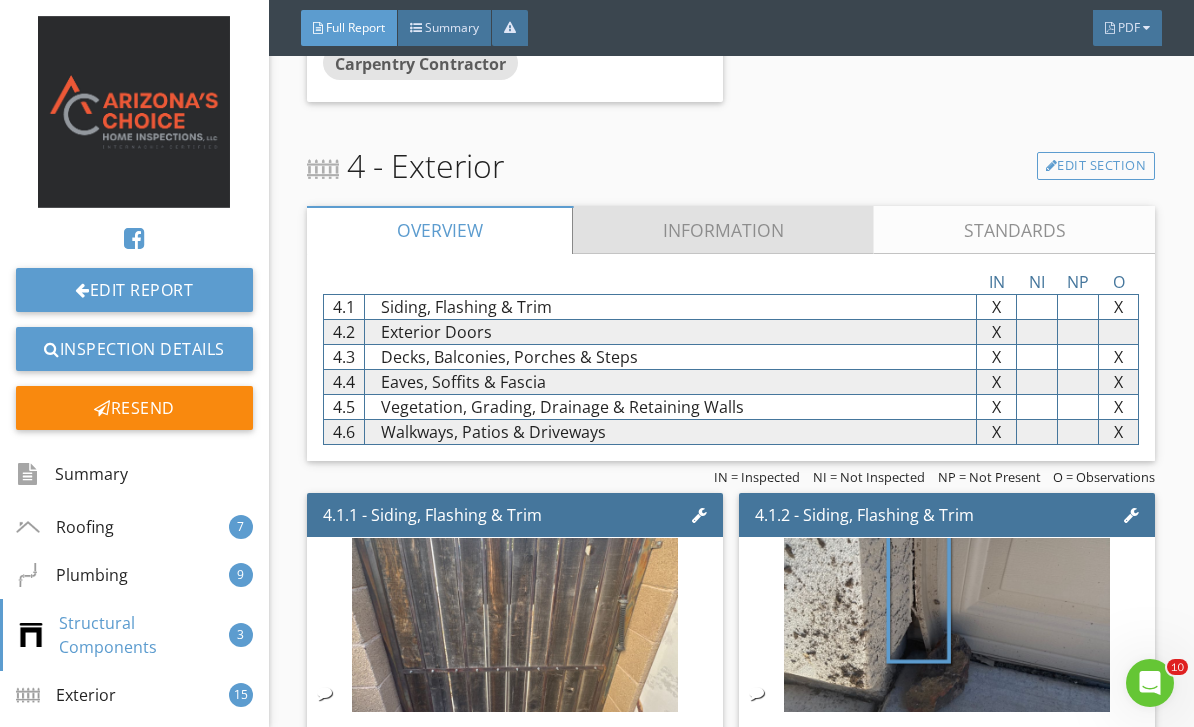click on "Information" at bounding box center (723, 230) 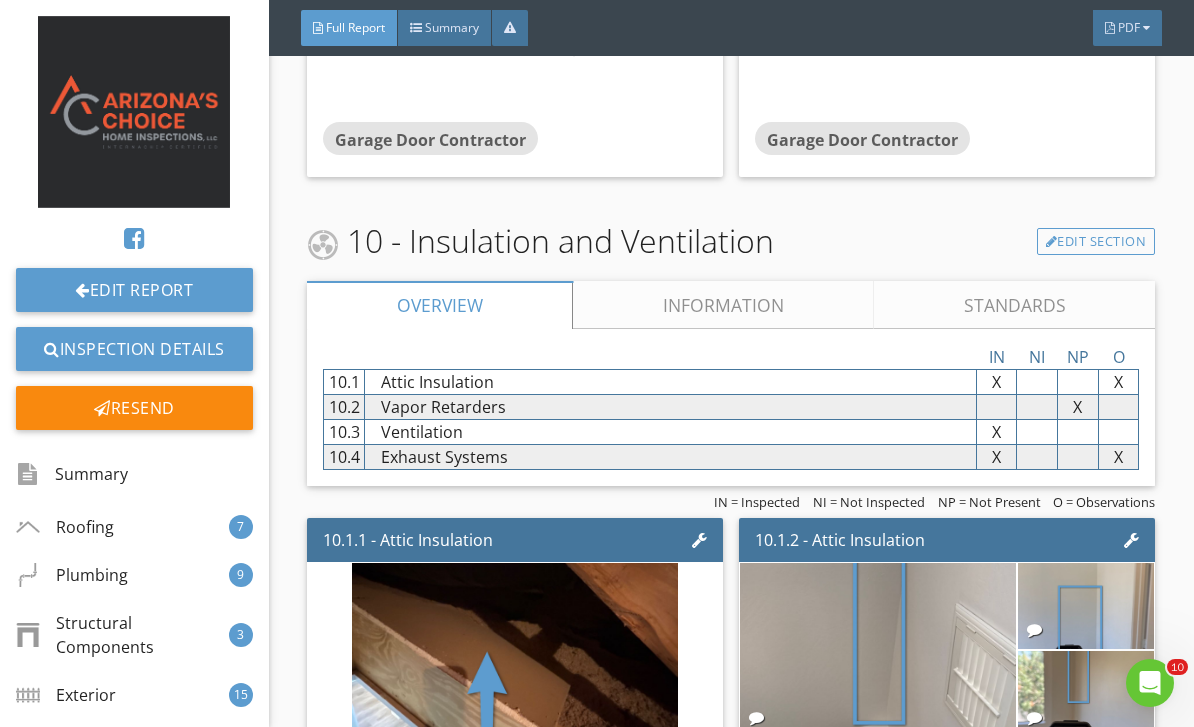 scroll, scrollTop: 21022, scrollLeft: 0, axis: vertical 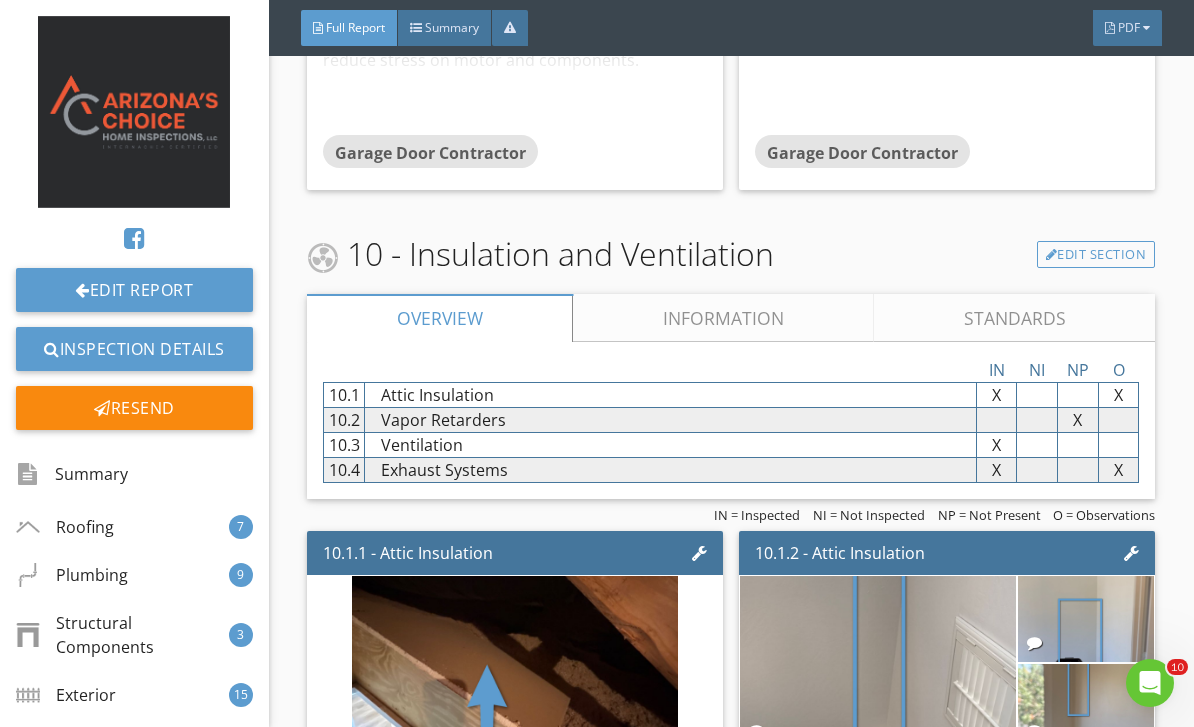 click on "Information" at bounding box center [723, 318] 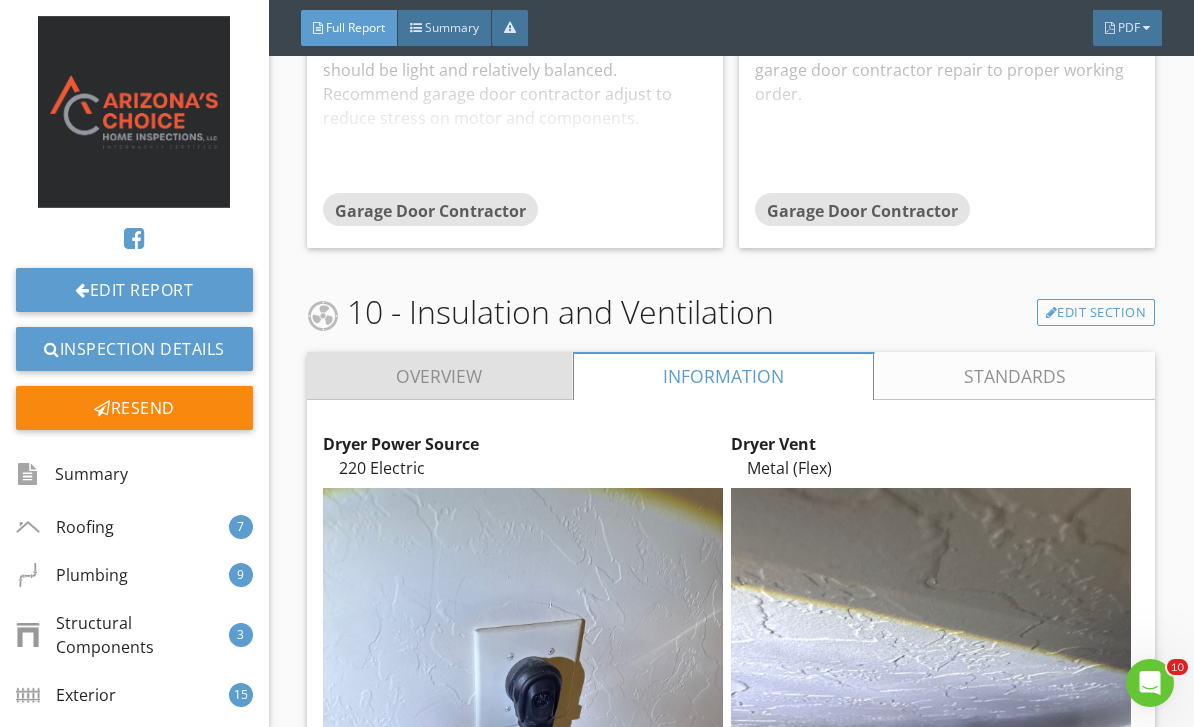click on "Overview" at bounding box center [440, 376] 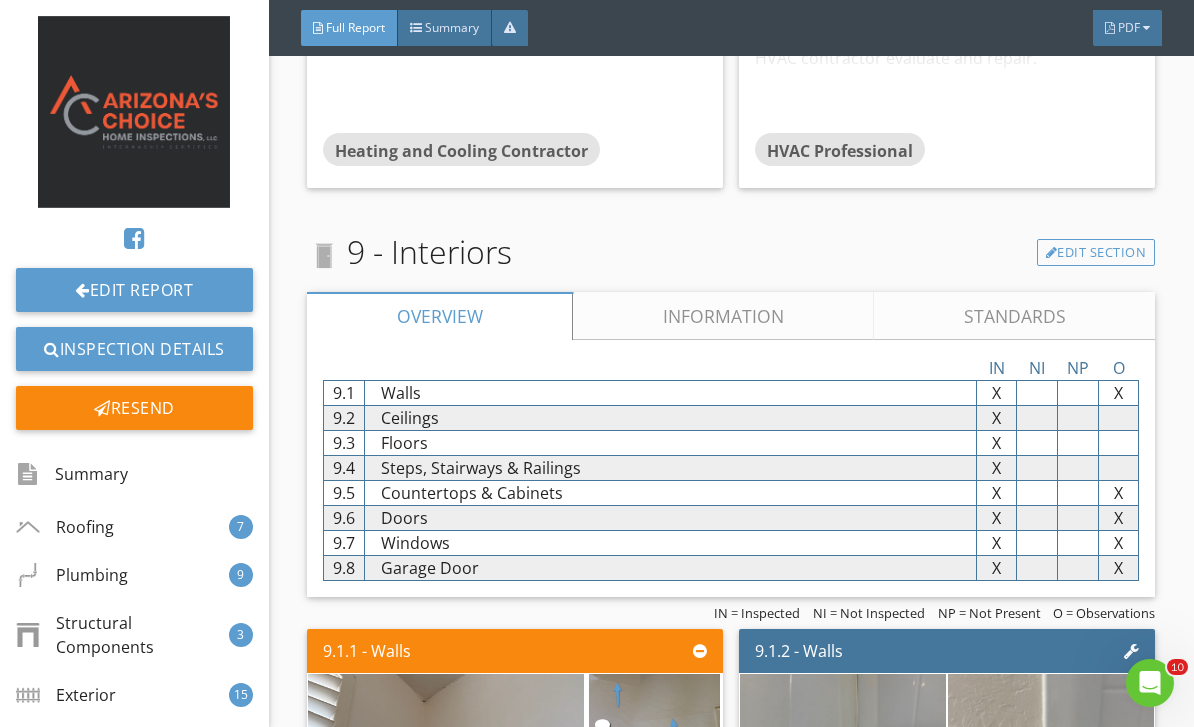 scroll, scrollTop: 17549, scrollLeft: 0, axis: vertical 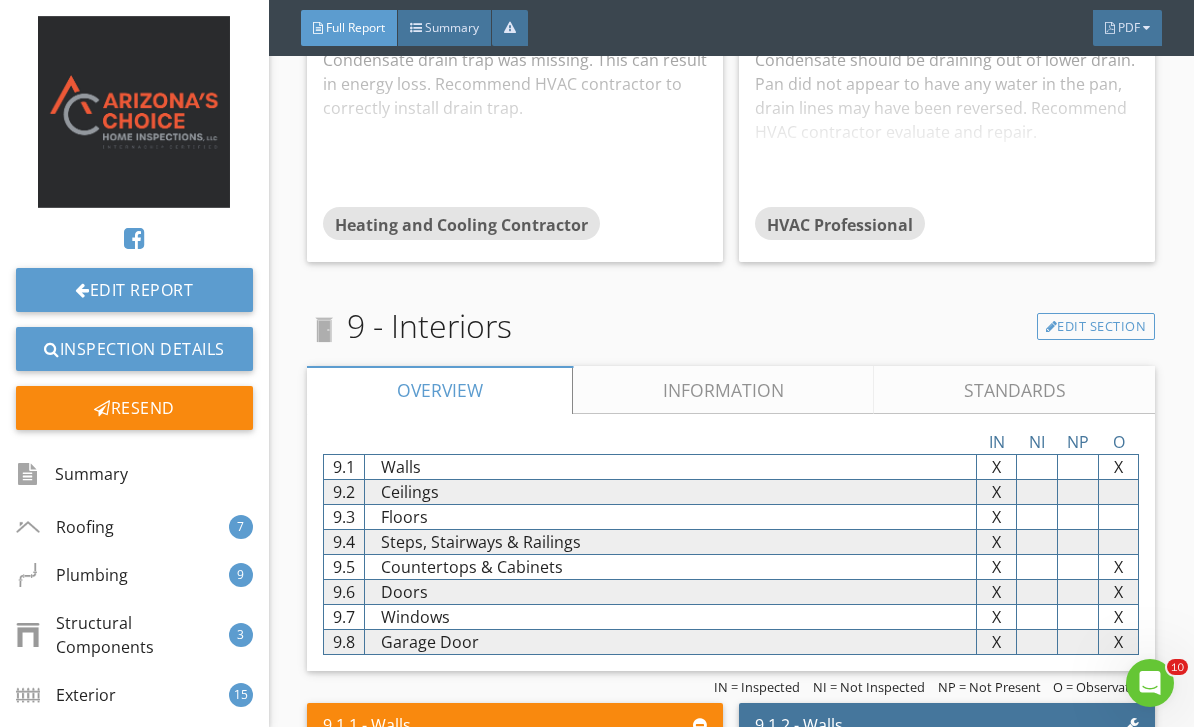 click on "Information" at bounding box center (723, 390) 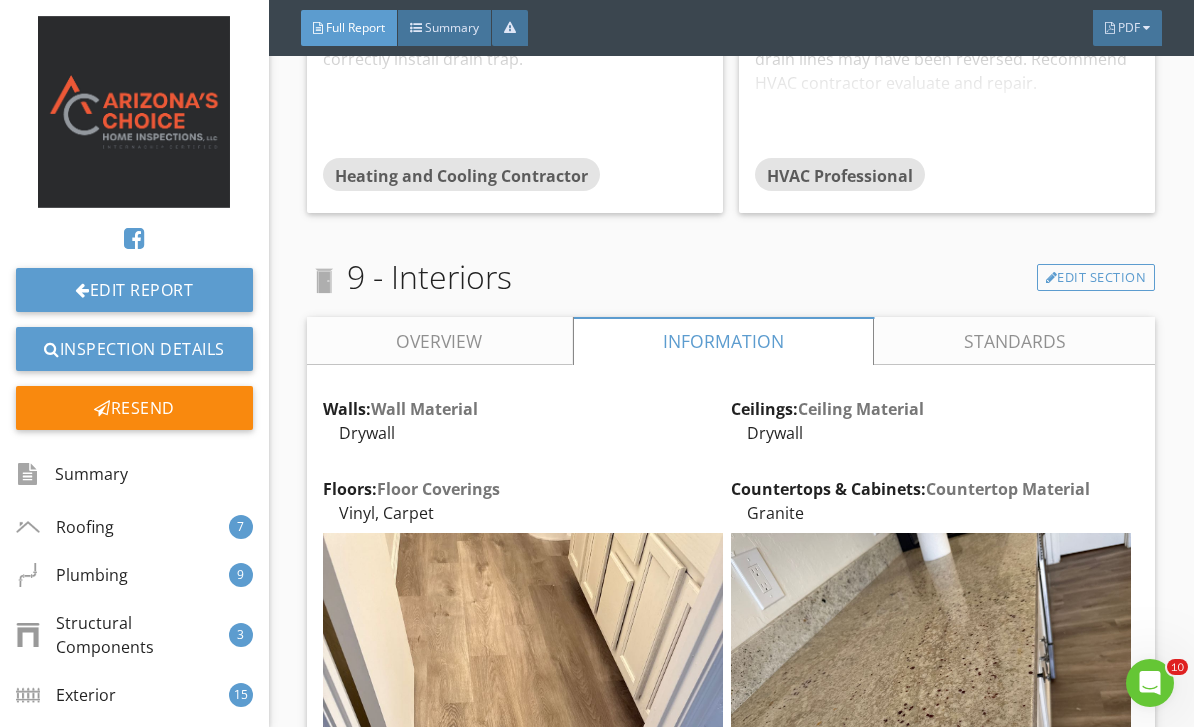 scroll, scrollTop: 17630, scrollLeft: 0, axis: vertical 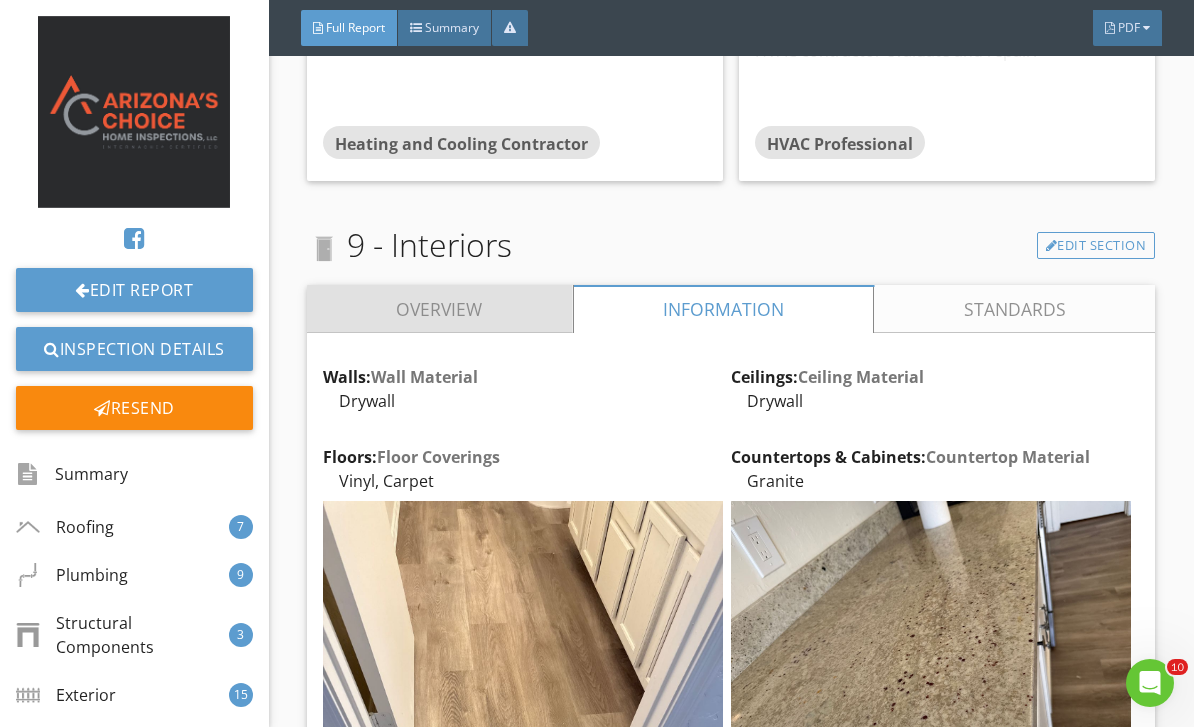 click on "Overview" at bounding box center (440, 309) 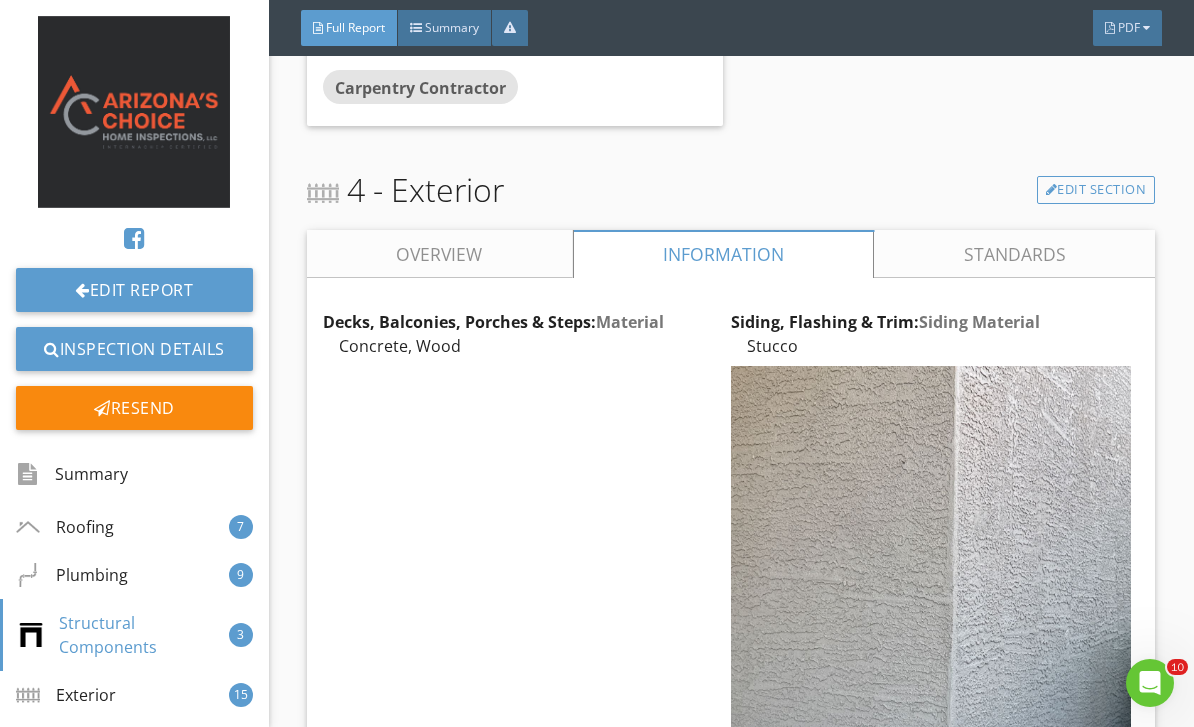 scroll, scrollTop: 6921, scrollLeft: 0, axis: vertical 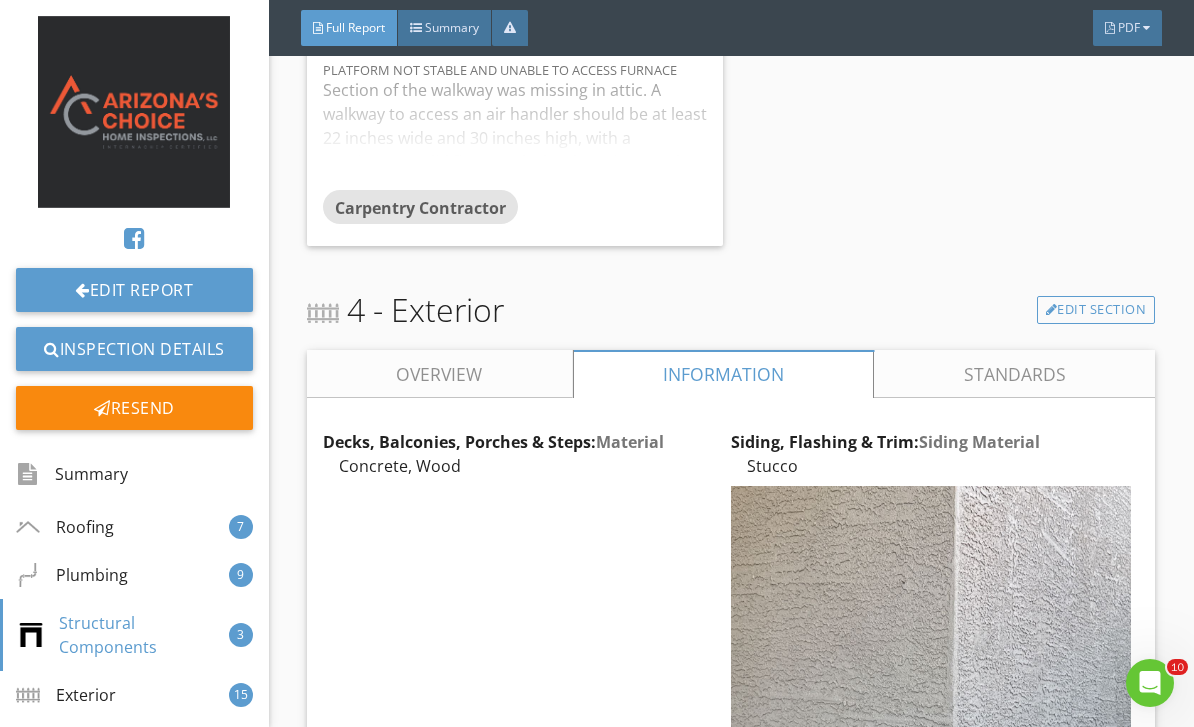 click on "Decks, Balconies, Porches & Steps:
Material
Concrete, Wood
Edit
Siding, Flashing & Trim:
Siding Material
Stucco
Edit
Exterior Doors:
Exterior Entry Door
Steel
Edit
Decks, Balconies, Porches & Steps:
Appurtenance
Covered patio
Edit
Walkways, Patios & Driveways:
Driveway Material
Concrete
Edit
Inspection Method
Visual
Edit" at bounding box center (731, 1428) 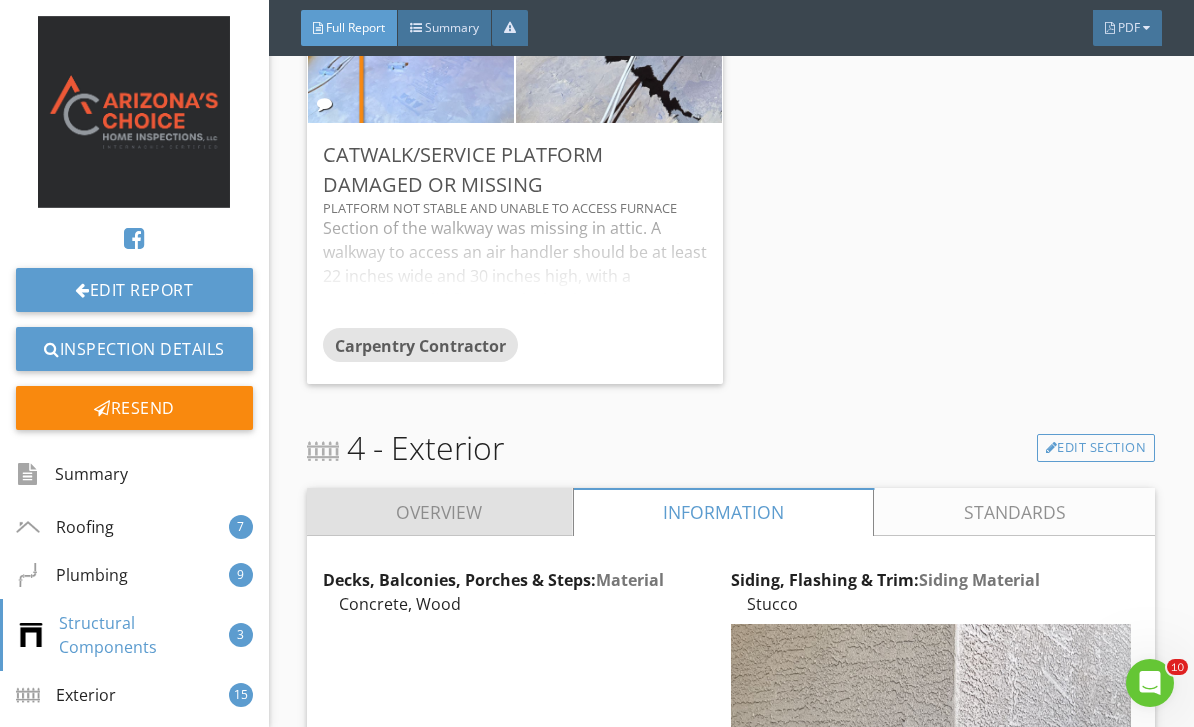 click on "Overview" at bounding box center [440, 512] 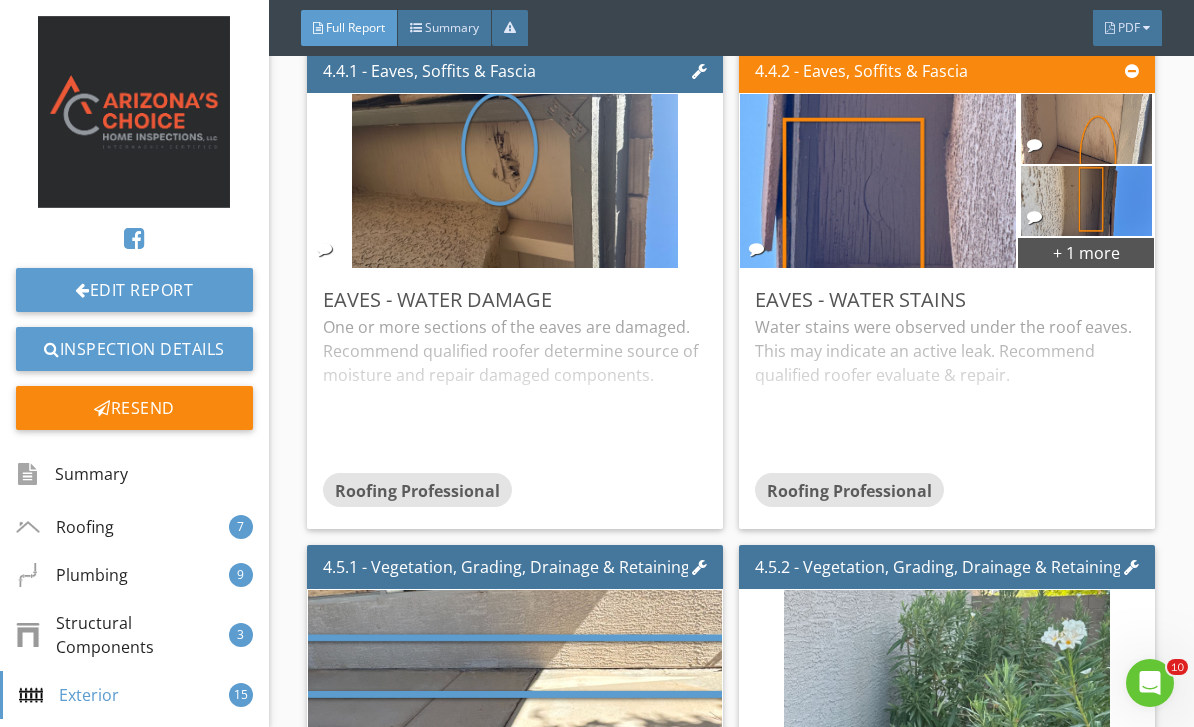 scroll, scrollTop: 9516, scrollLeft: 0, axis: vertical 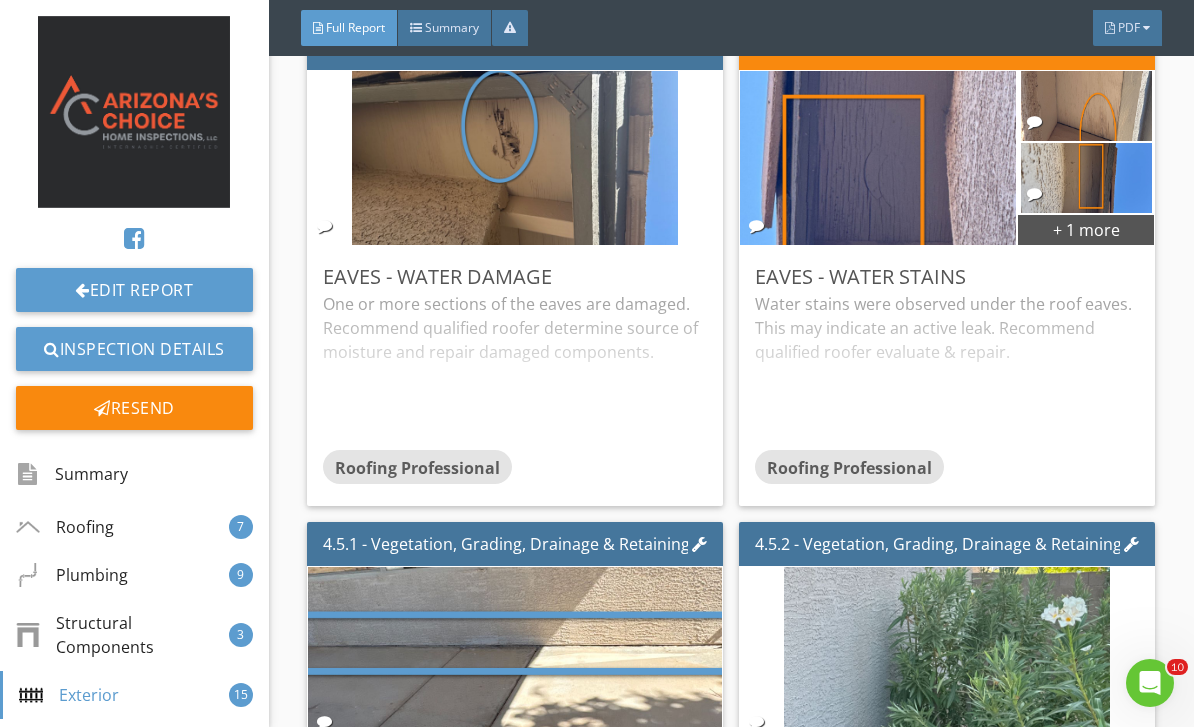 click on "+ 1 more" at bounding box center (1086, 229) 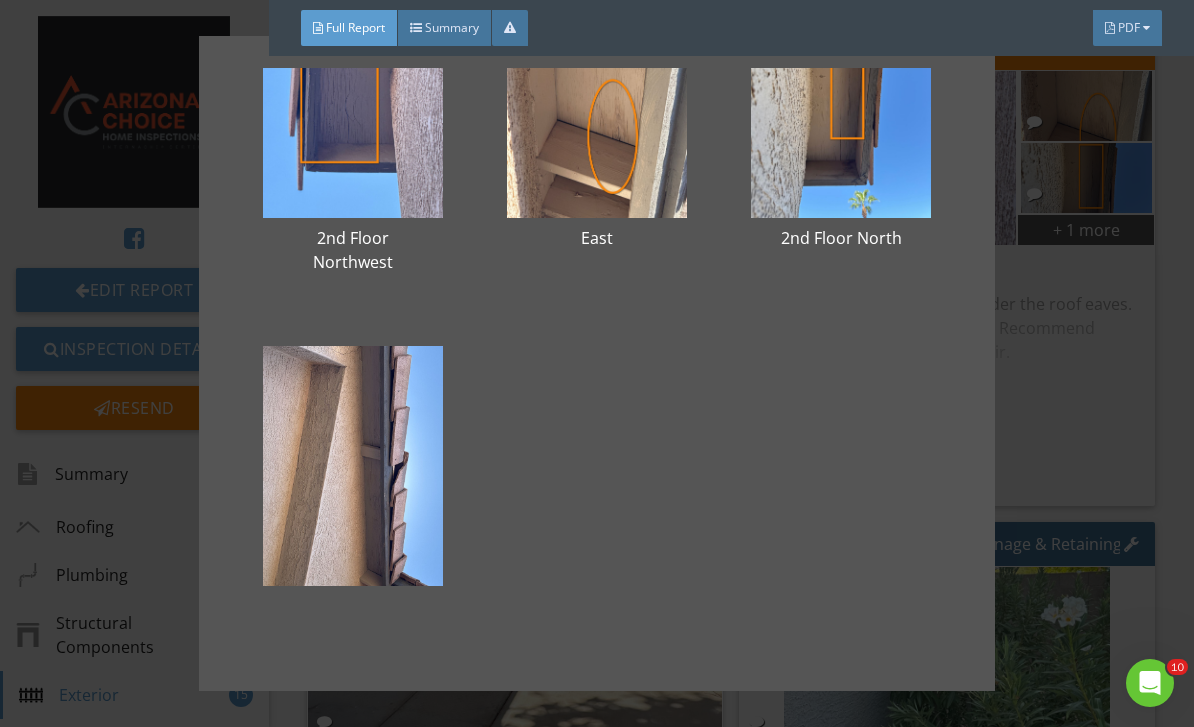 scroll, scrollTop: 122, scrollLeft: 0, axis: vertical 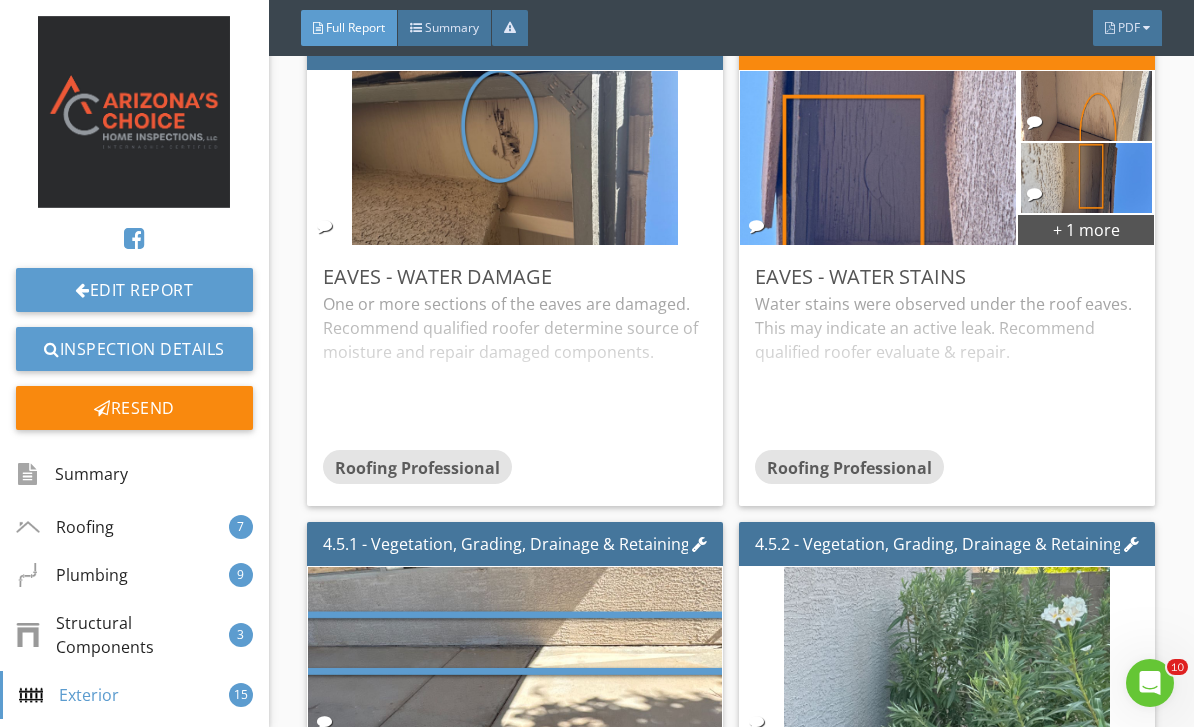 click on "+ 1 more" at bounding box center (1086, 229) 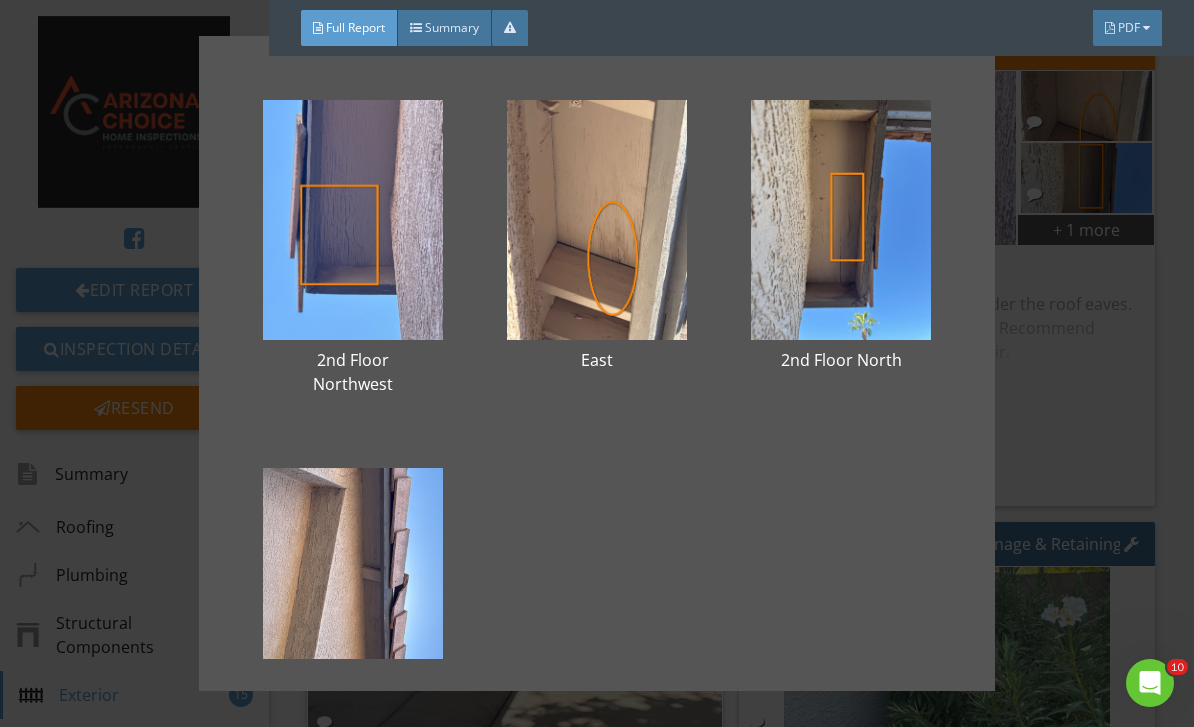 scroll, scrollTop: 89, scrollLeft: 0, axis: vertical 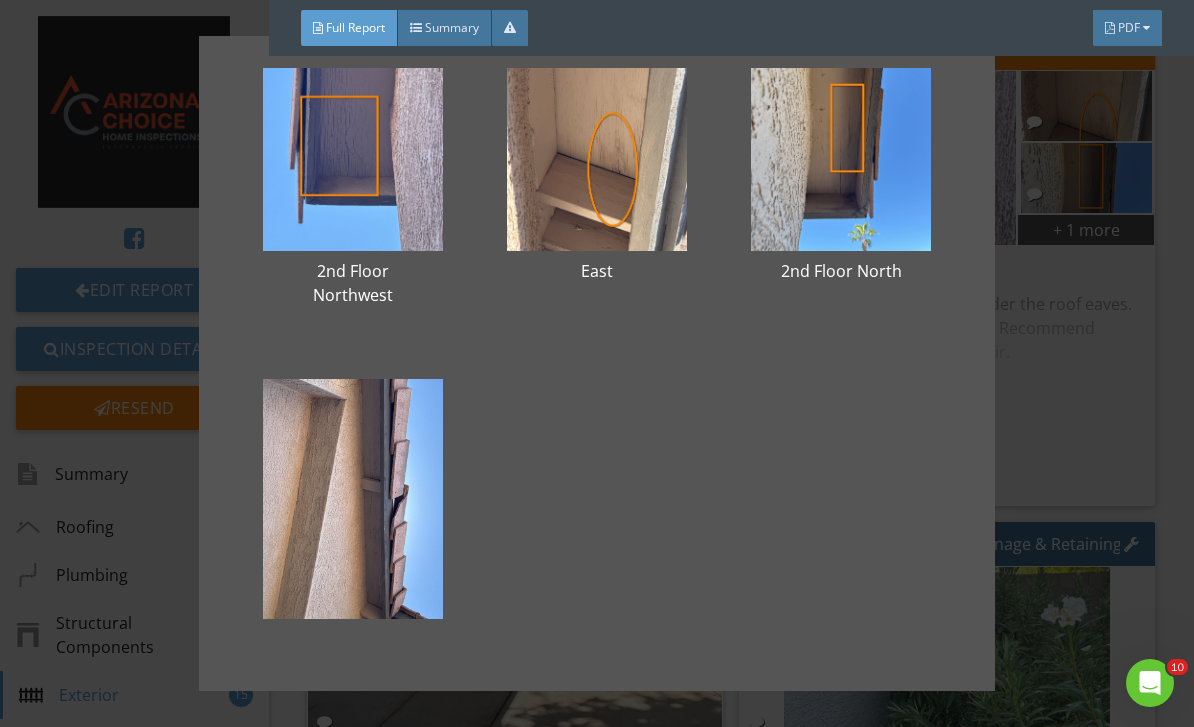 click on "2nd Floor Northwest
East
2nd Floor North" at bounding box center [597, 363] 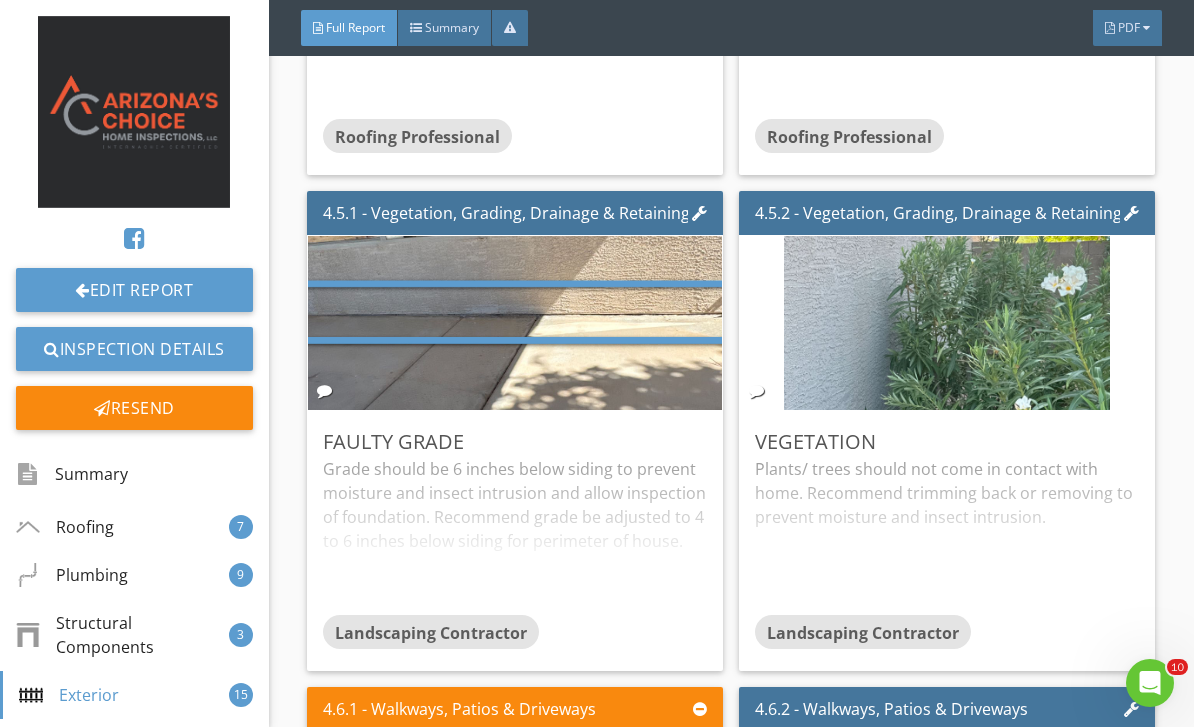 scroll, scrollTop: 9867, scrollLeft: 0, axis: vertical 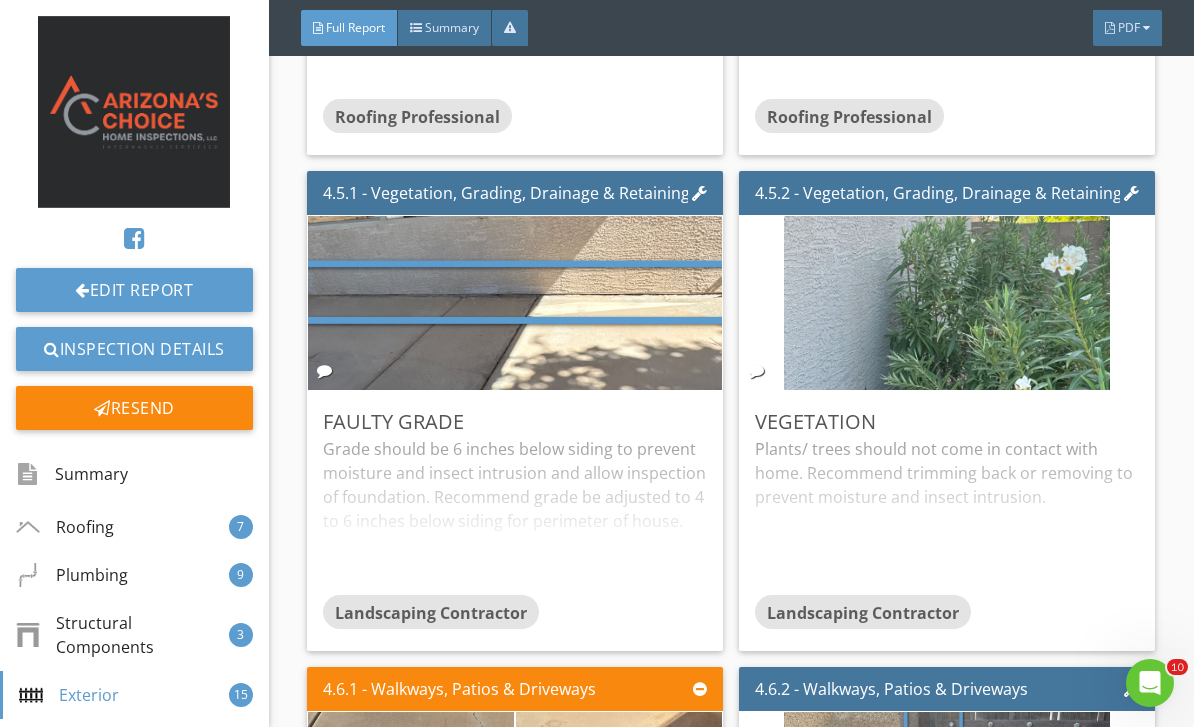 click at bounding box center (947, 303) 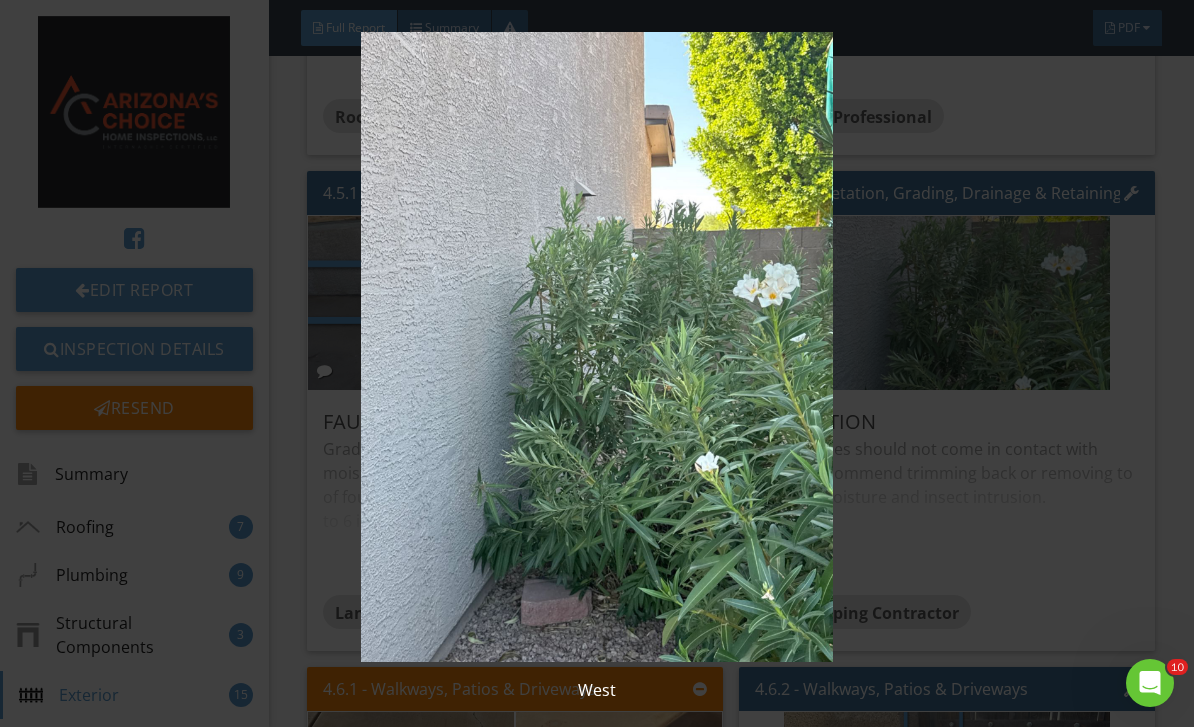 click at bounding box center [597, 347] 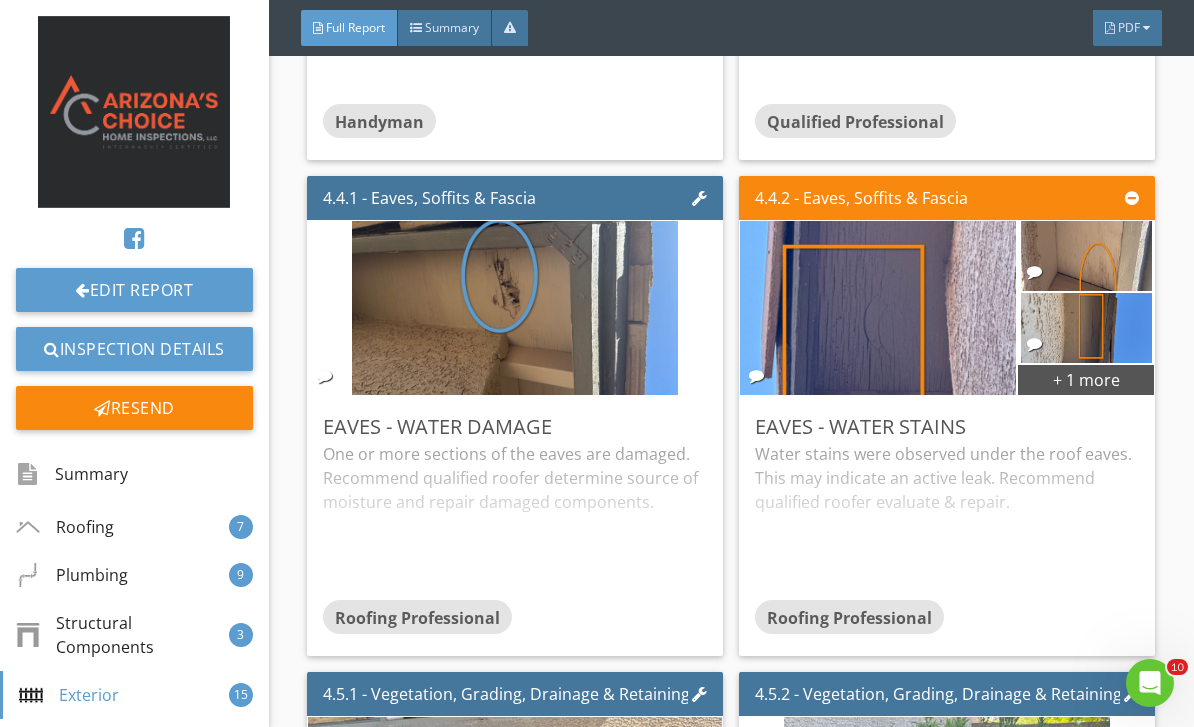 scroll, scrollTop: 9365, scrollLeft: 0, axis: vertical 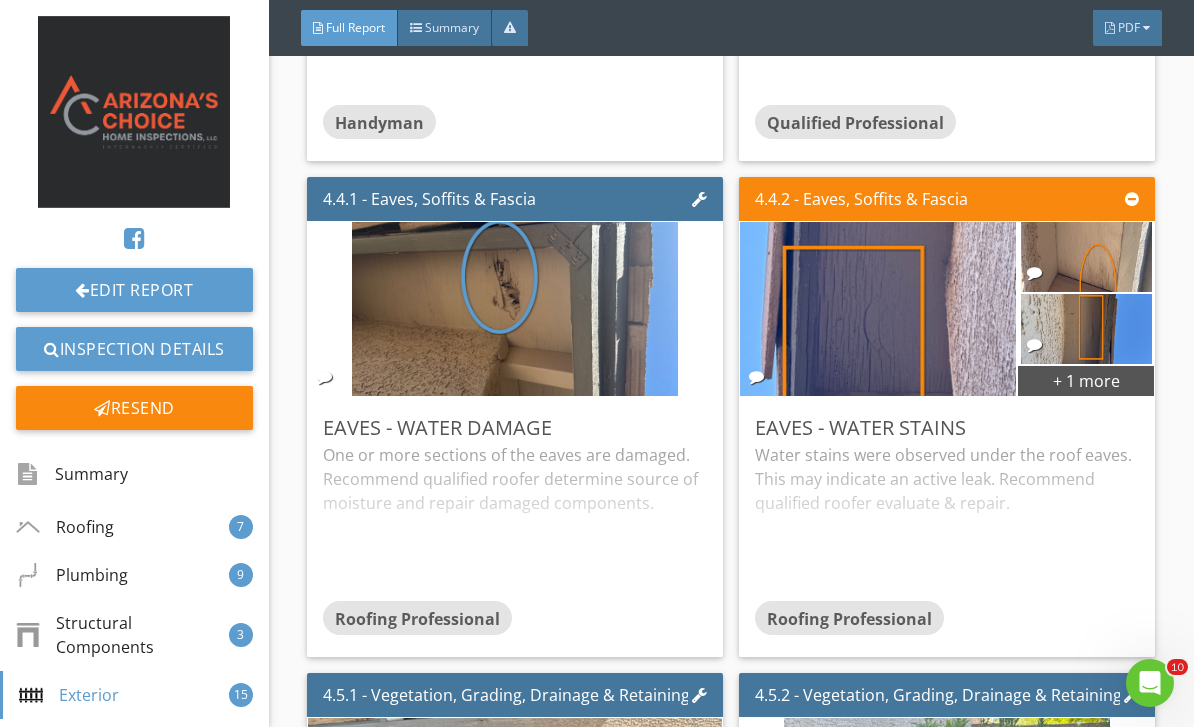 click on "Edit" at bounding box center [0, 0] 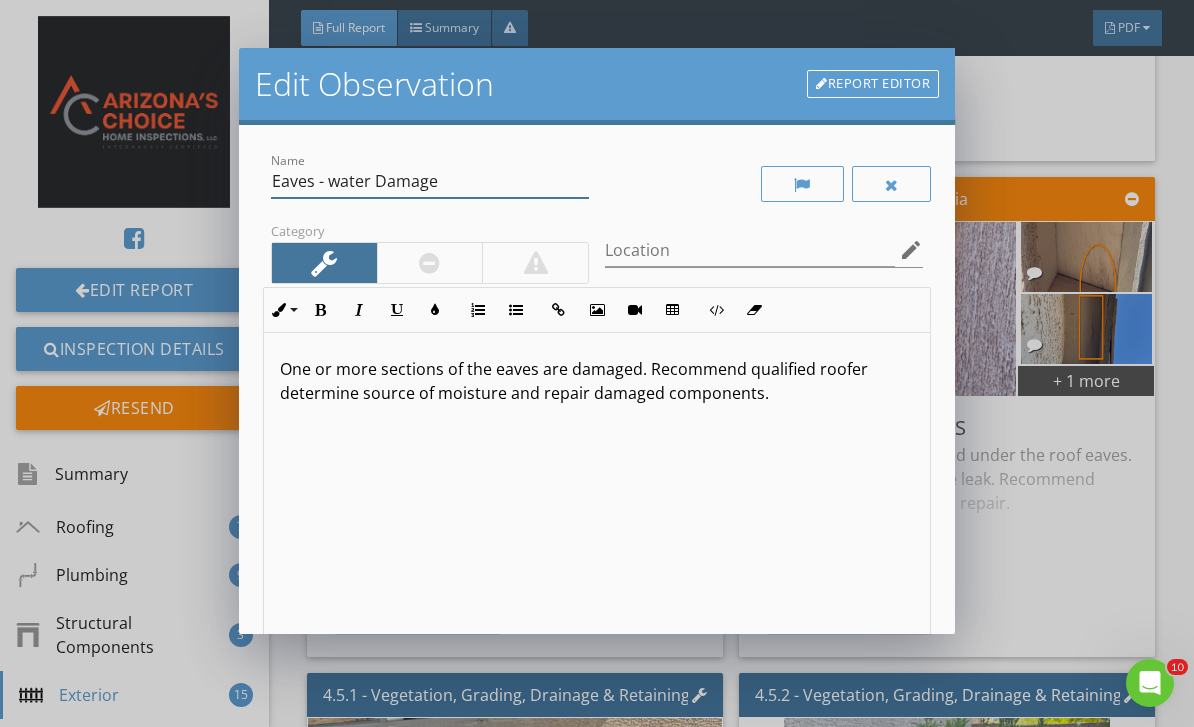 click on "Eaves - water Damage" at bounding box center [430, 181] 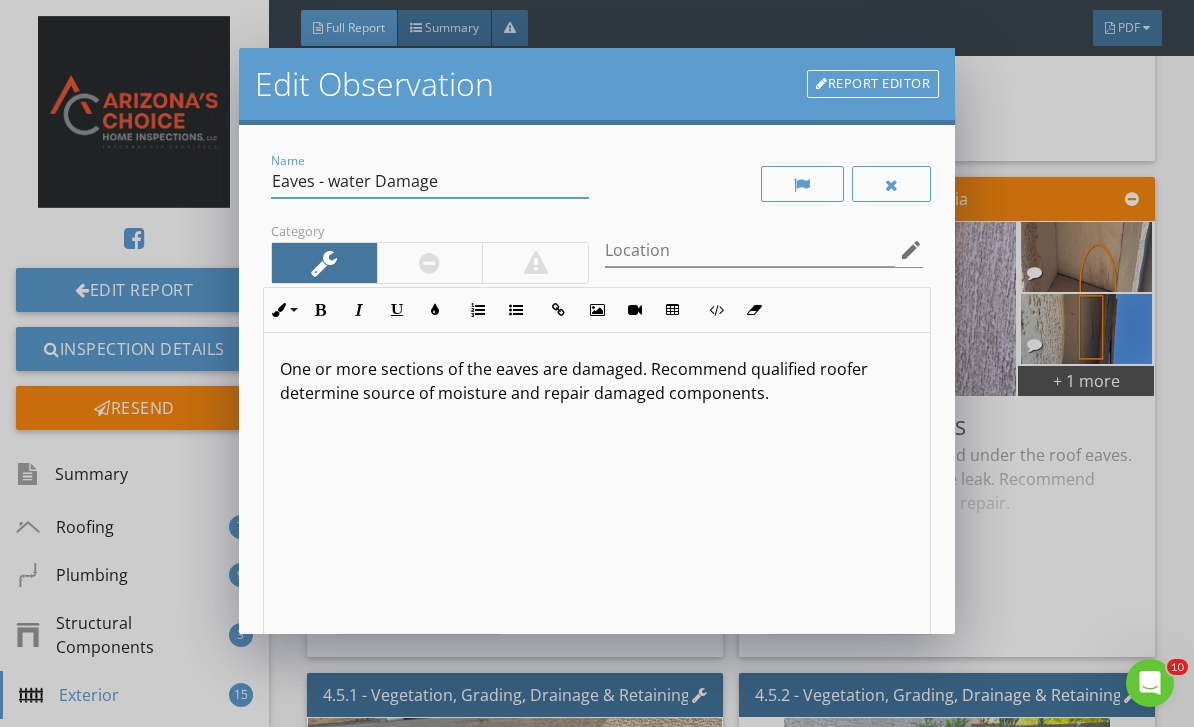 click on "Eaves - water Damage" at bounding box center [430, 181] 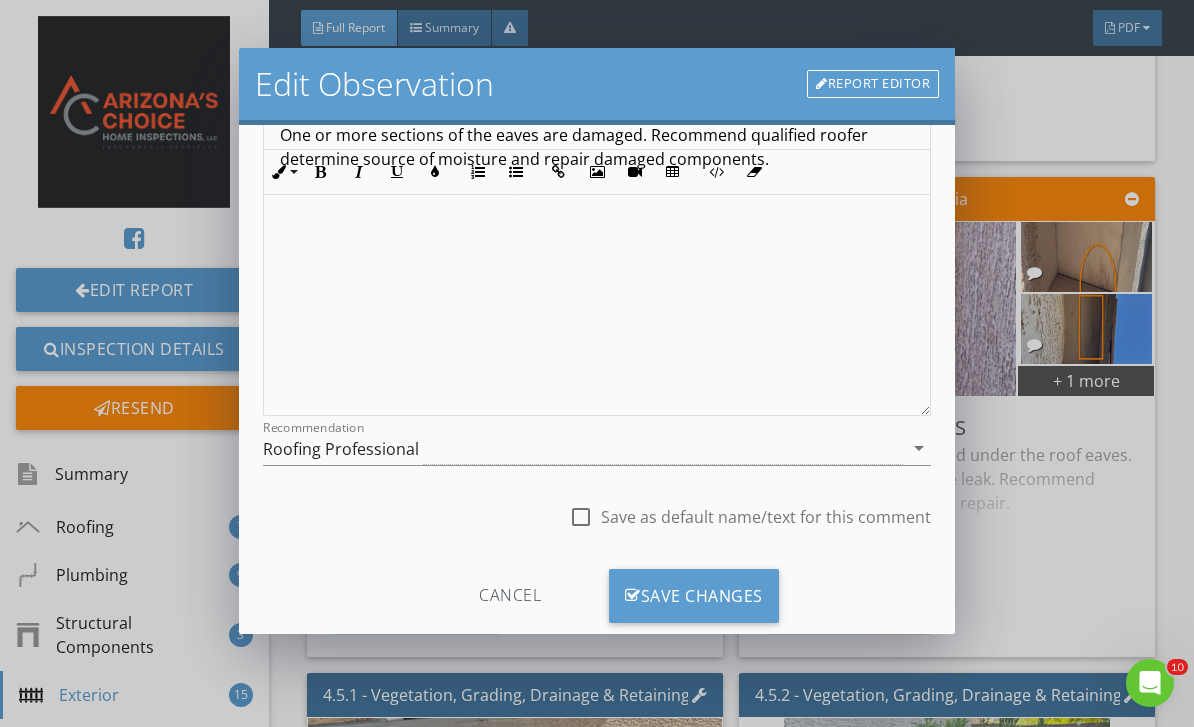 scroll, scrollTop: 233, scrollLeft: 0, axis: vertical 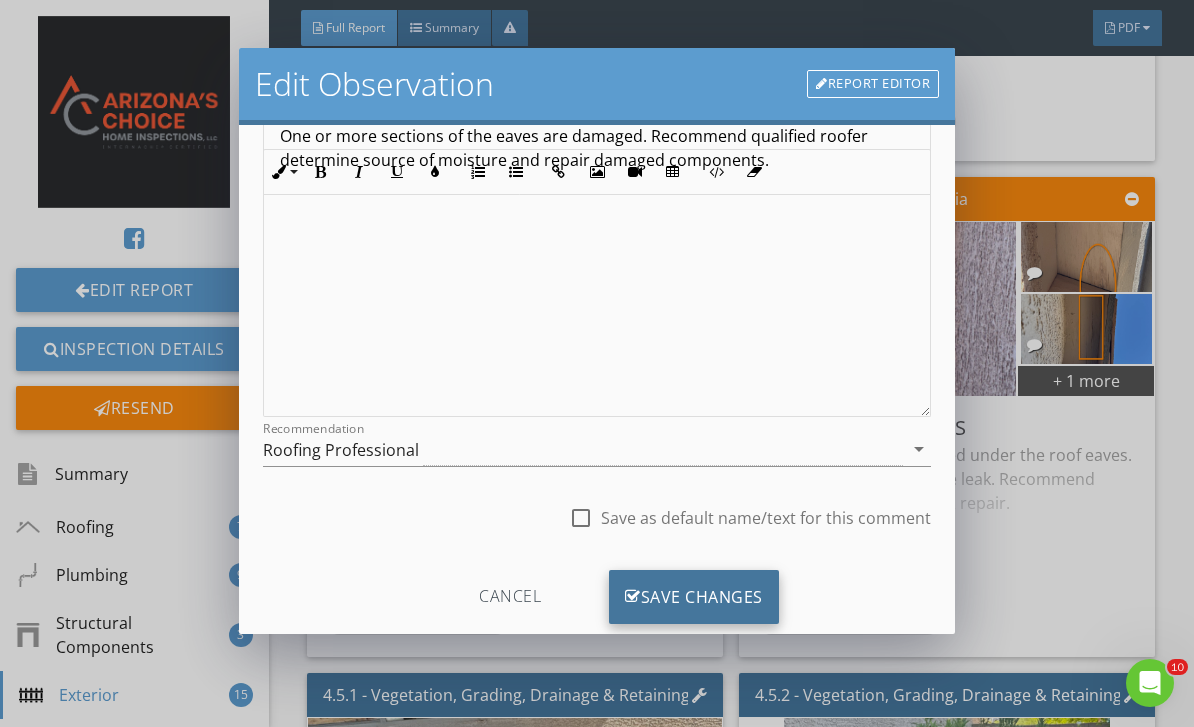 type on "Eaves - Damage" 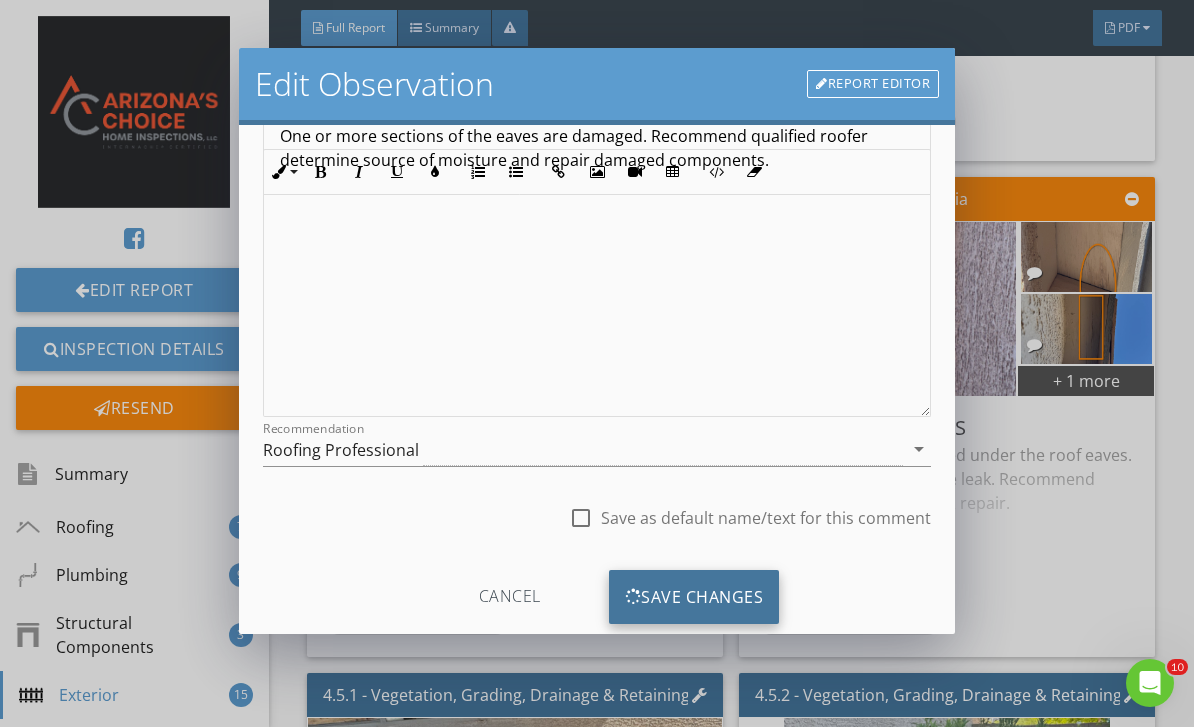 scroll, scrollTop: 0, scrollLeft: 0, axis: both 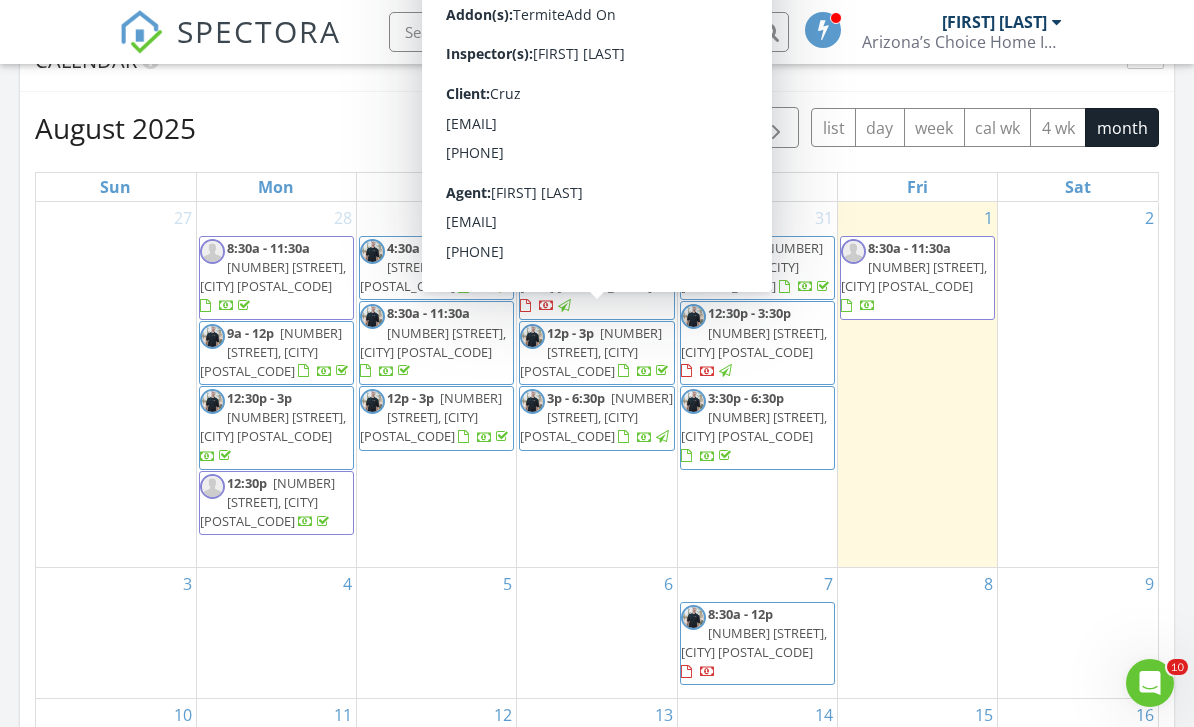 click on "7144 E Aspen Ave, Mesa 85208" at bounding box center [591, 352] 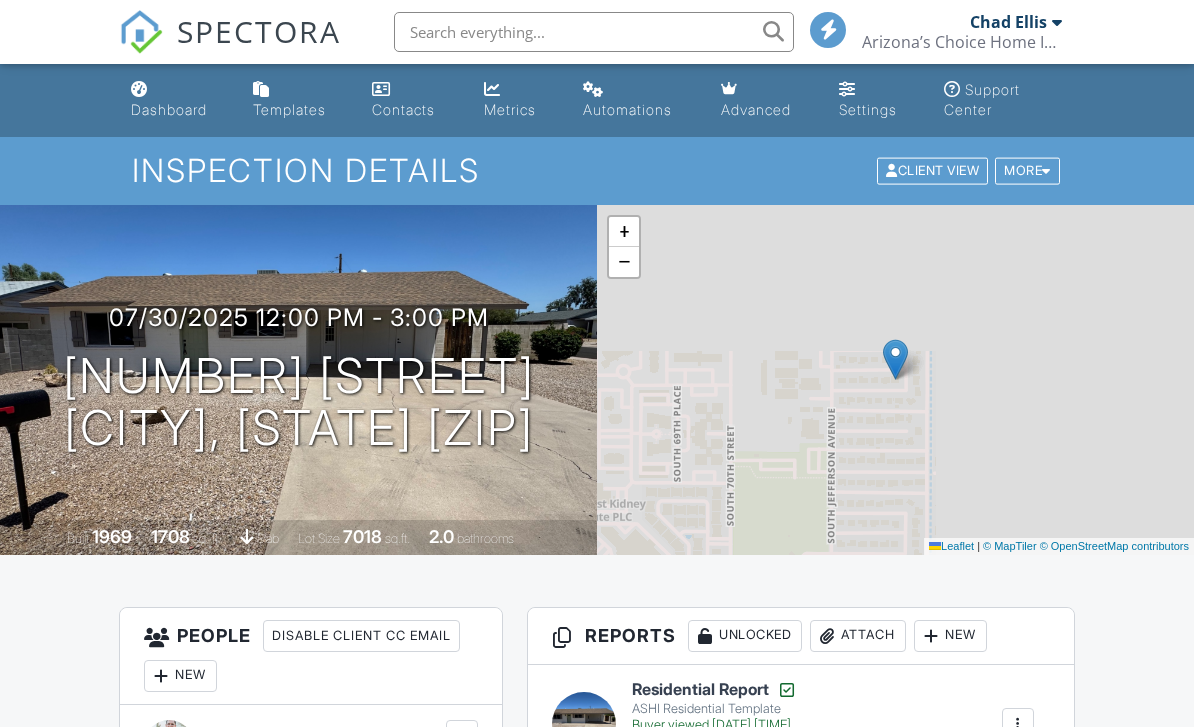 scroll, scrollTop: 0, scrollLeft: 0, axis: both 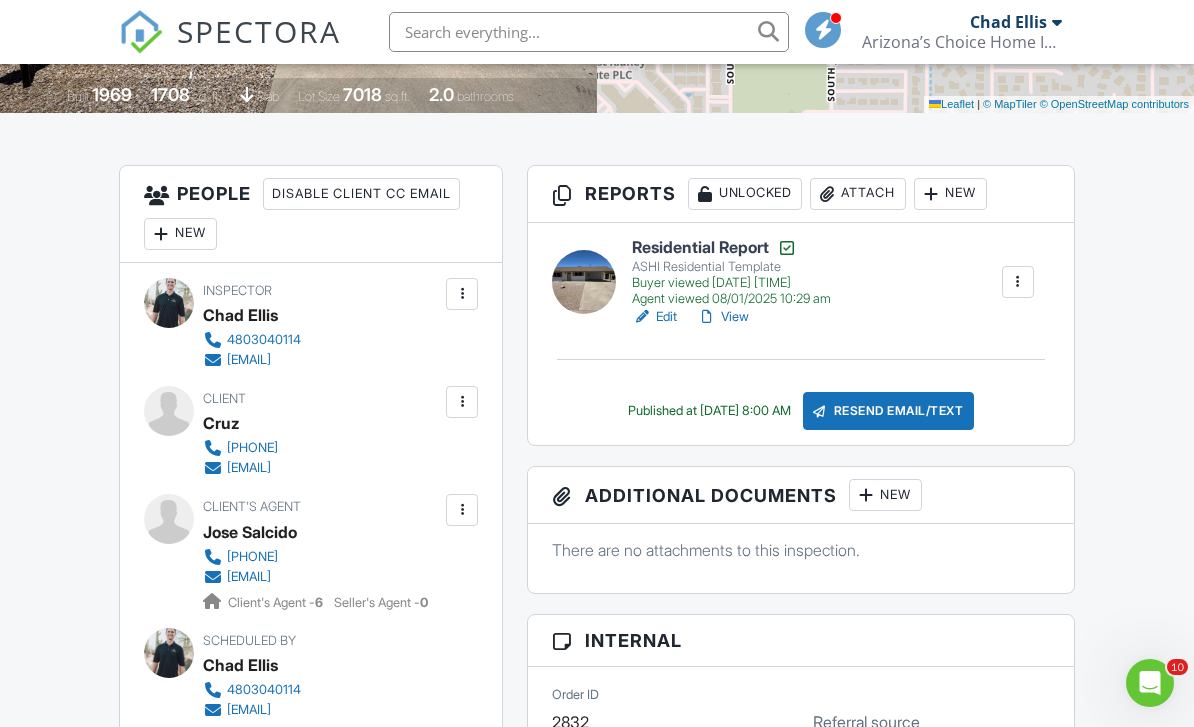 click on "View" at bounding box center (723, 317) 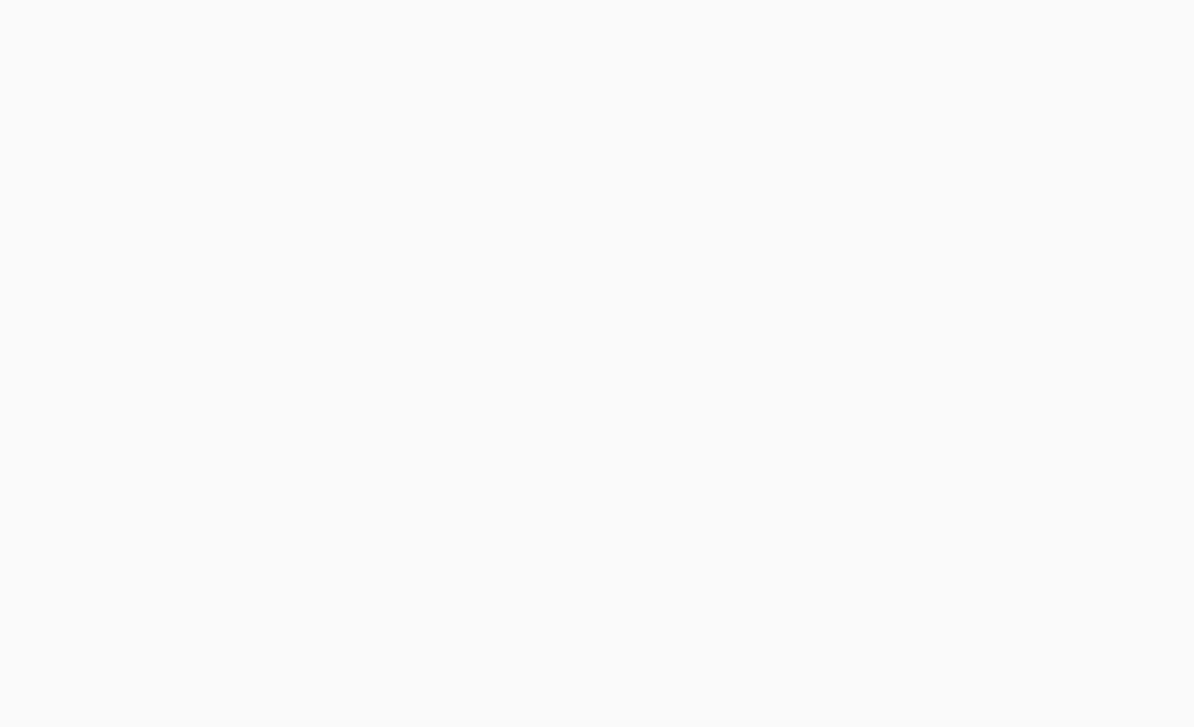 scroll, scrollTop: 0, scrollLeft: 0, axis: both 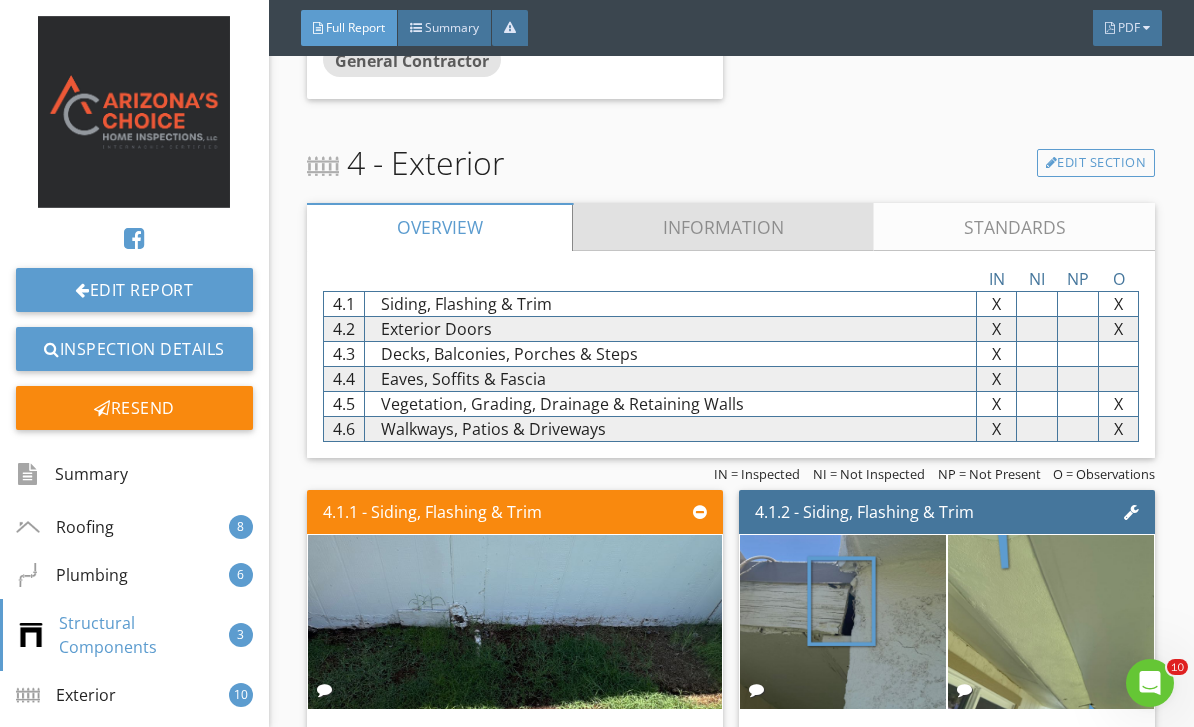 click on "Information" at bounding box center [723, 227] 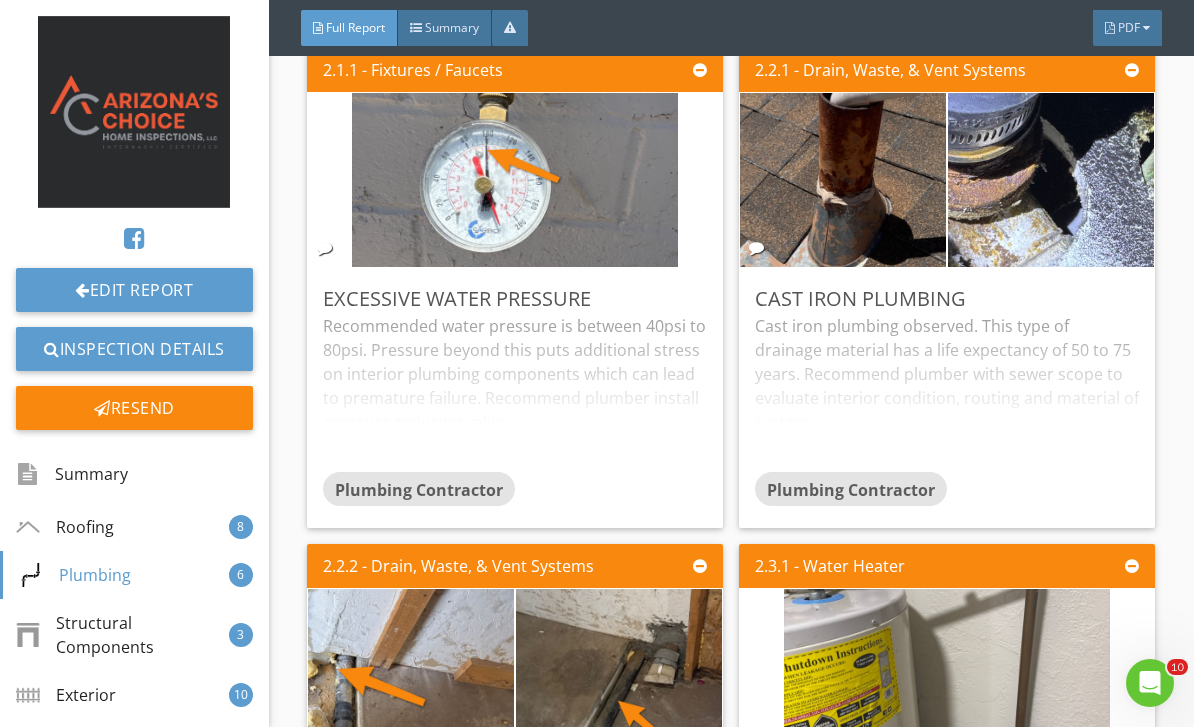 scroll, scrollTop: 3313, scrollLeft: 0, axis: vertical 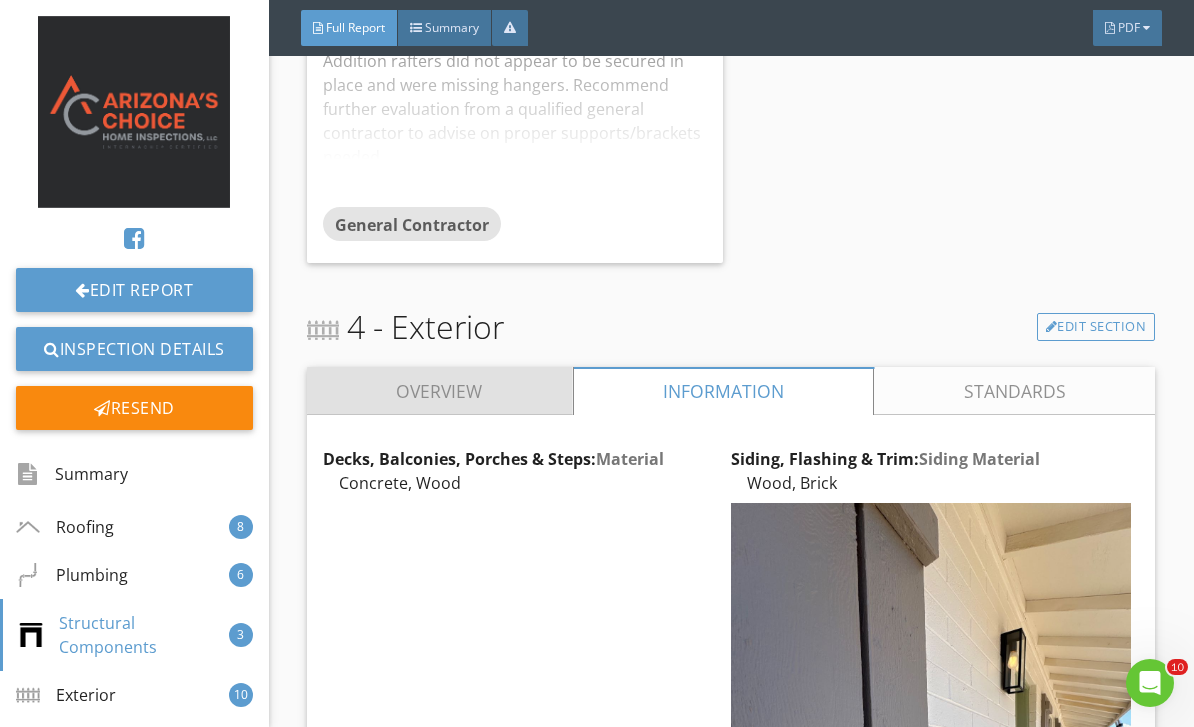 click on "Overview" at bounding box center [440, 391] 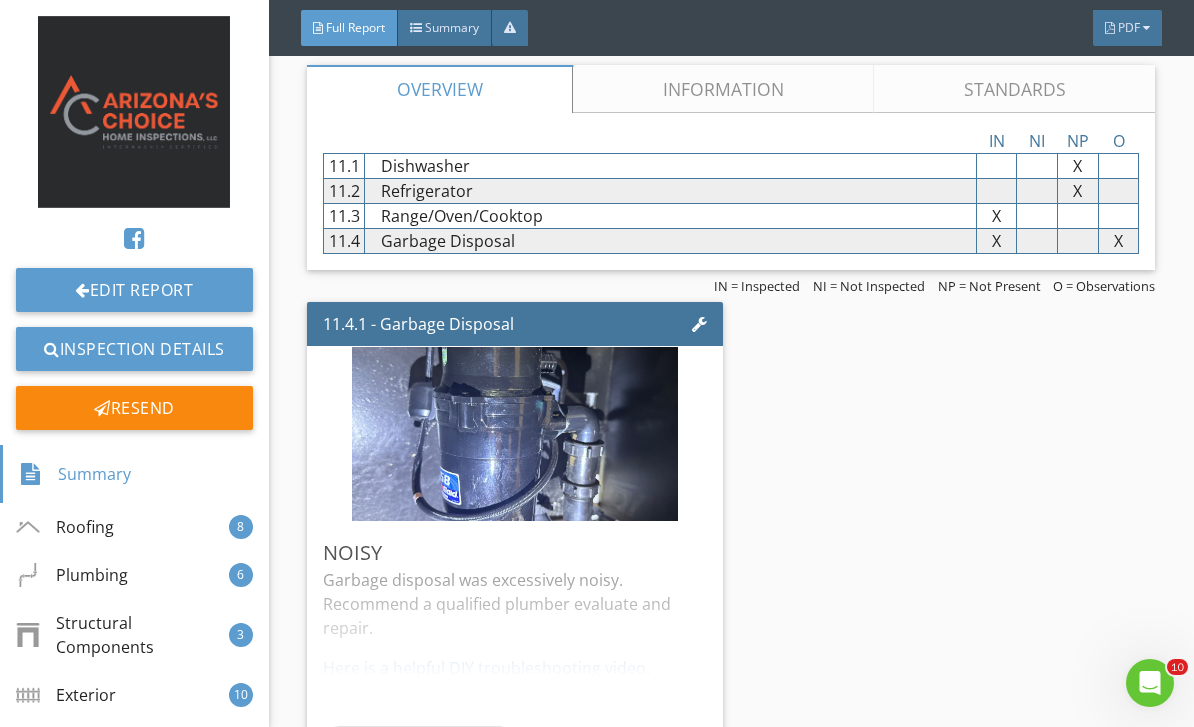 scroll, scrollTop: 19722, scrollLeft: 0, axis: vertical 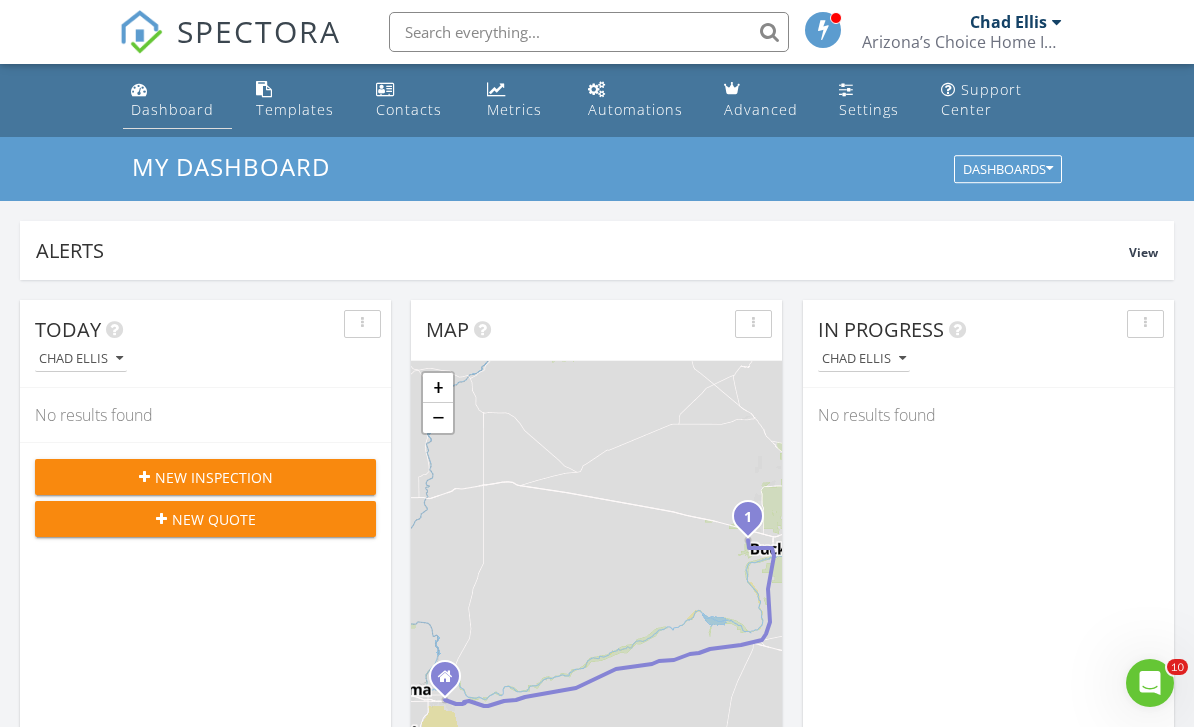 click on "Dashboard" at bounding box center (172, 109) 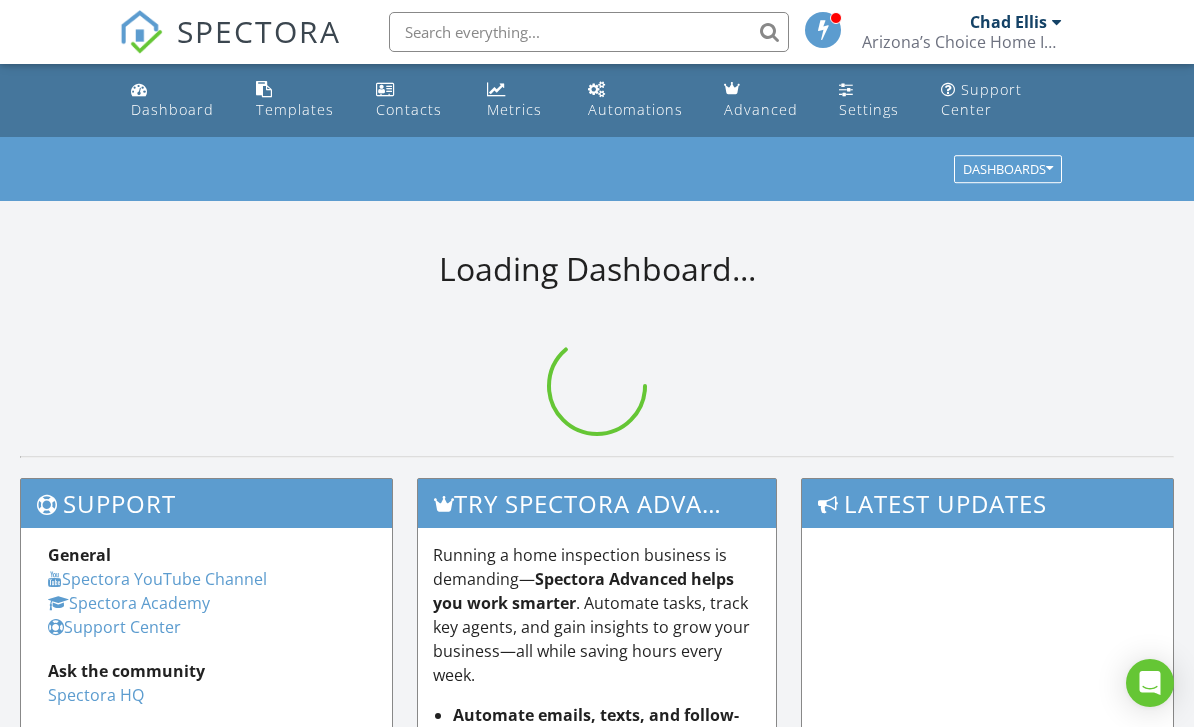 scroll, scrollTop: 0, scrollLeft: 0, axis: both 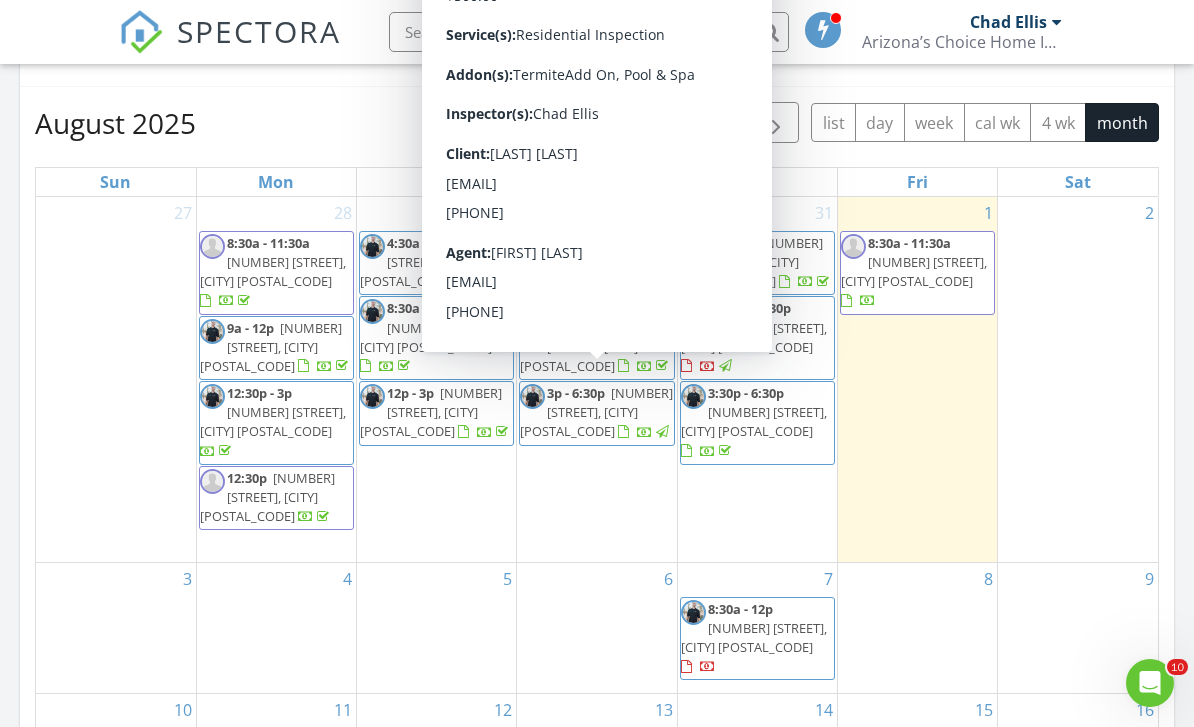 click on "[NUMBER] [STREET], [CITY] [POSTAL_CODE]" at bounding box center [596, 412] 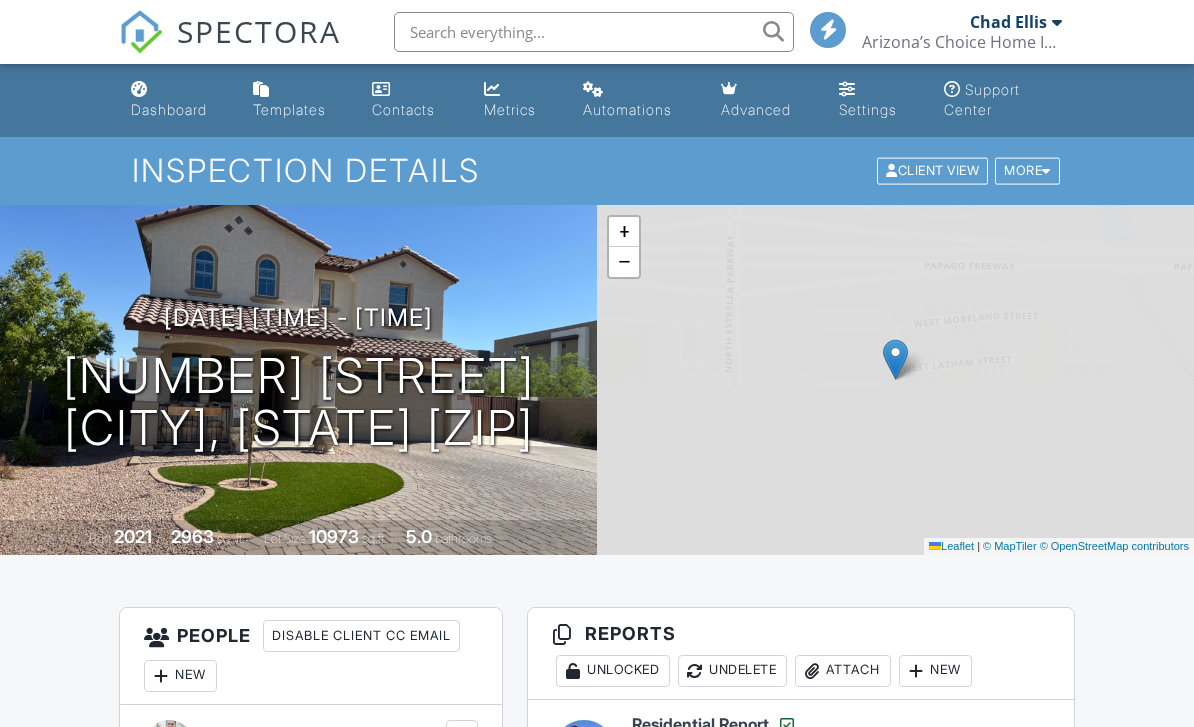 scroll, scrollTop: 0, scrollLeft: 0, axis: both 